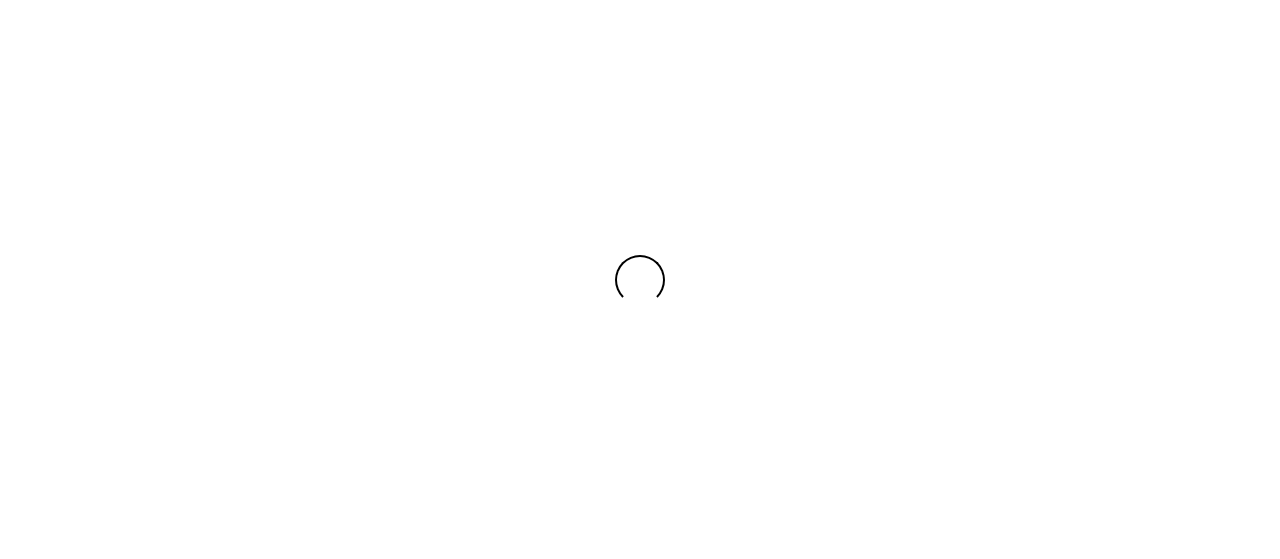 scroll, scrollTop: 0, scrollLeft: 0, axis: both 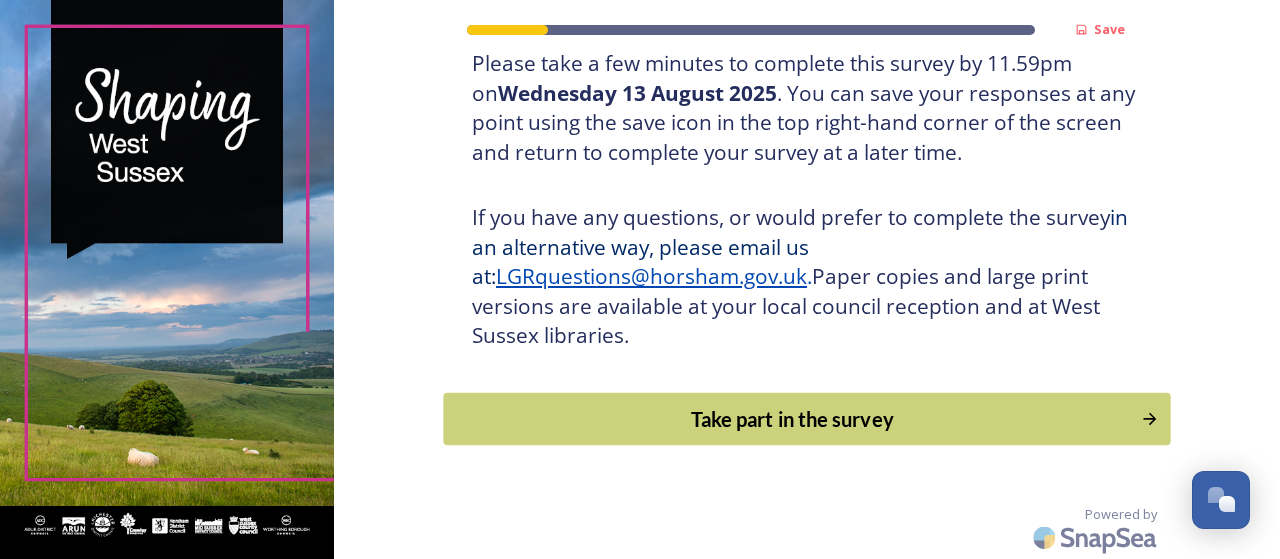 click on "Take part in the survey" at bounding box center (793, 419) 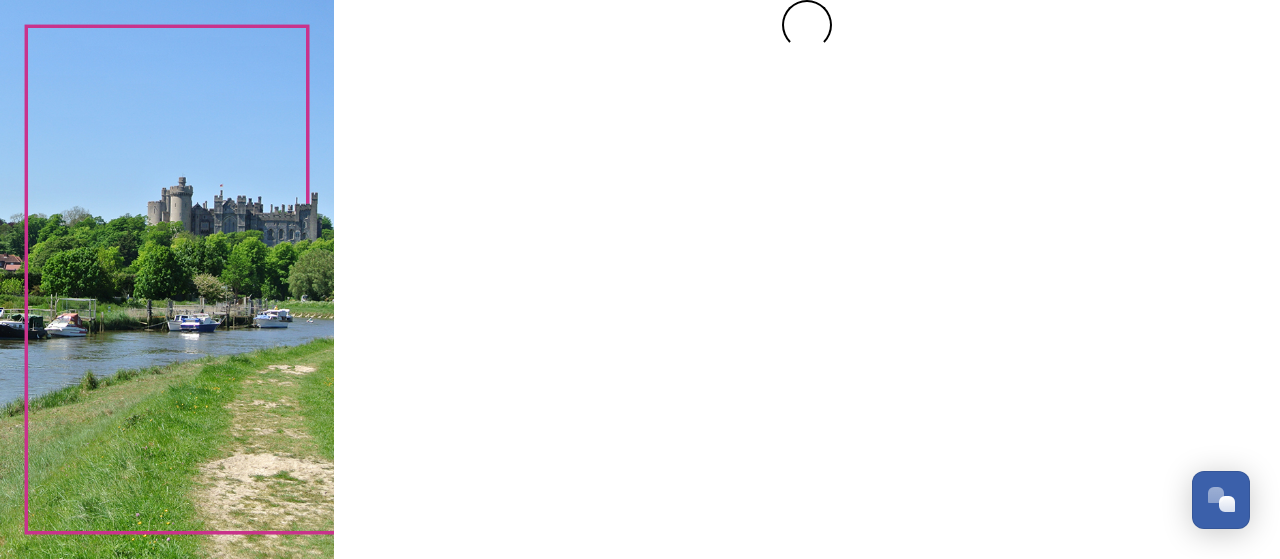 scroll, scrollTop: 0, scrollLeft: 0, axis: both 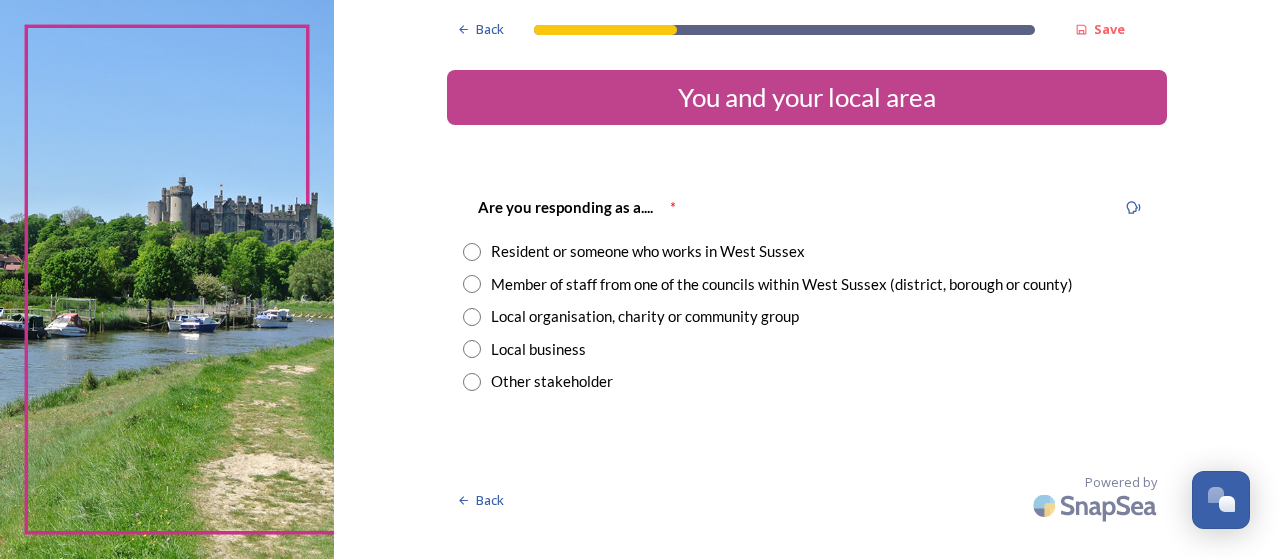 click at bounding box center [472, 284] 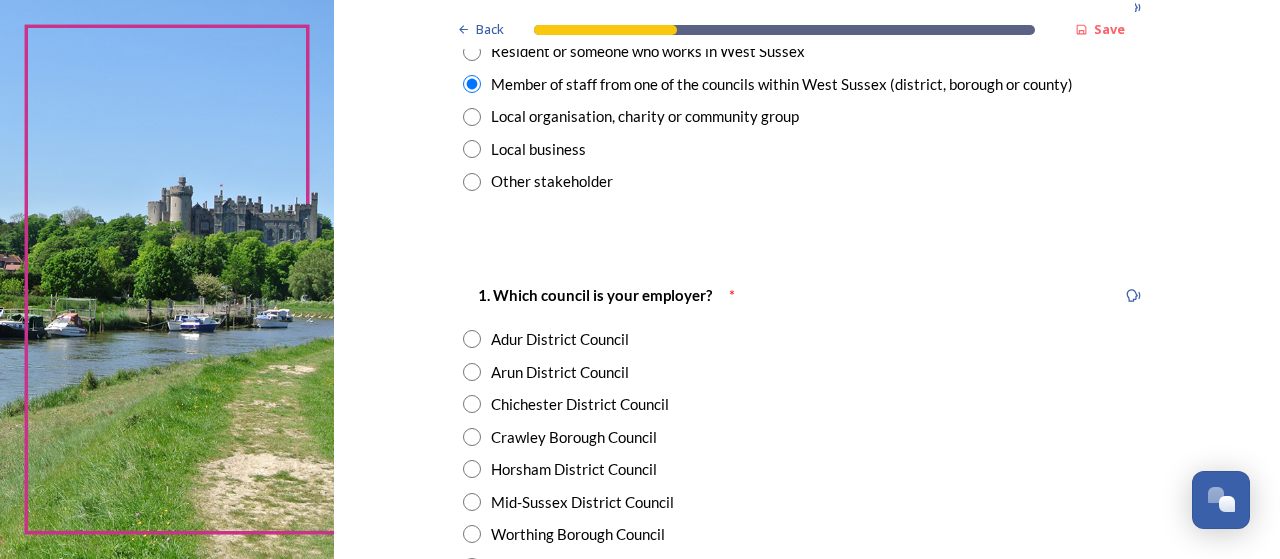scroll, scrollTop: 300, scrollLeft: 0, axis: vertical 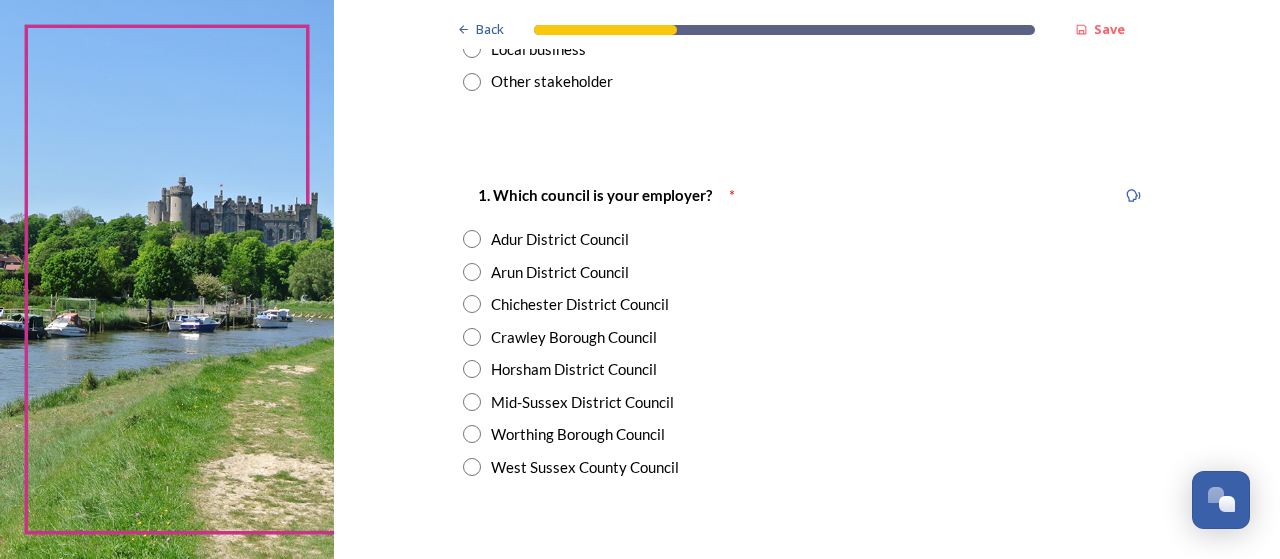 click at bounding box center [472, 434] 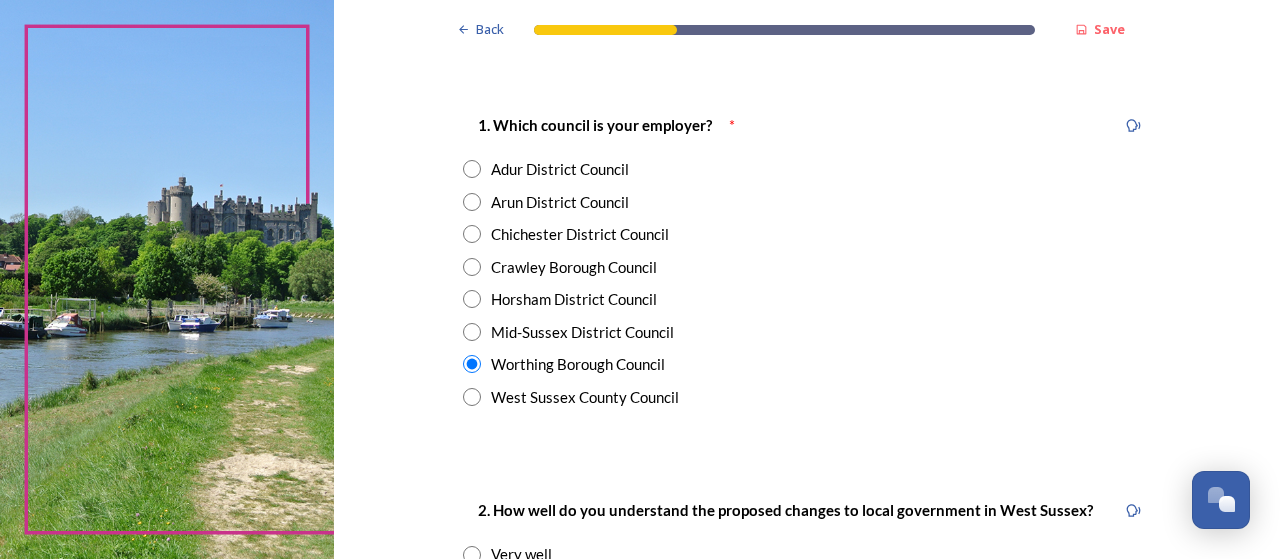 scroll, scrollTop: 600, scrollLeft: 0, axis: vertical 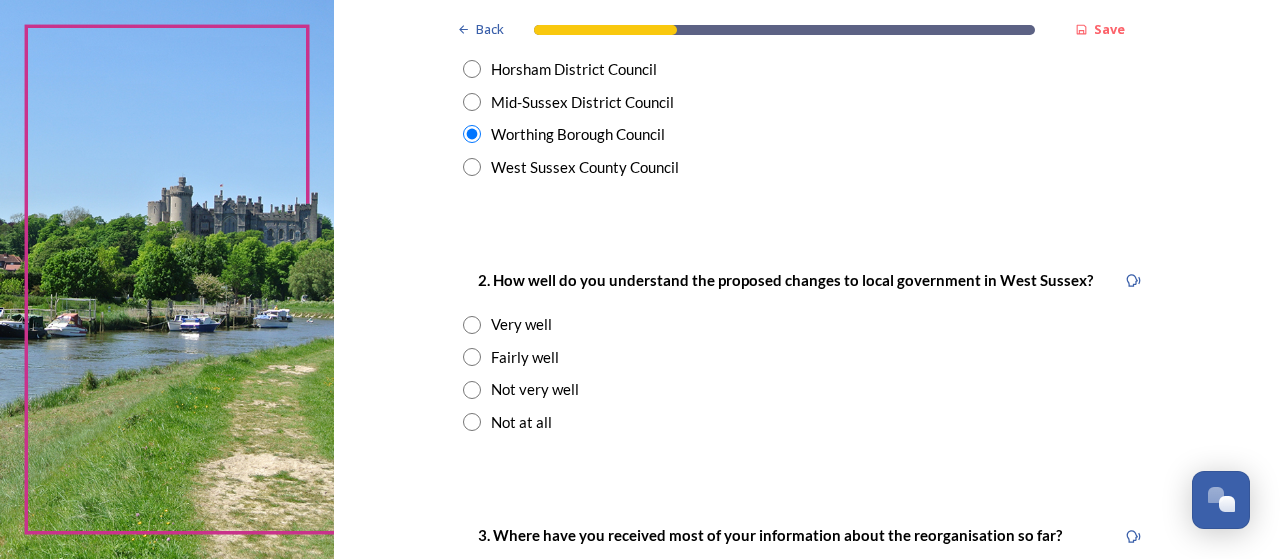 click at bounding box center (472, 357) 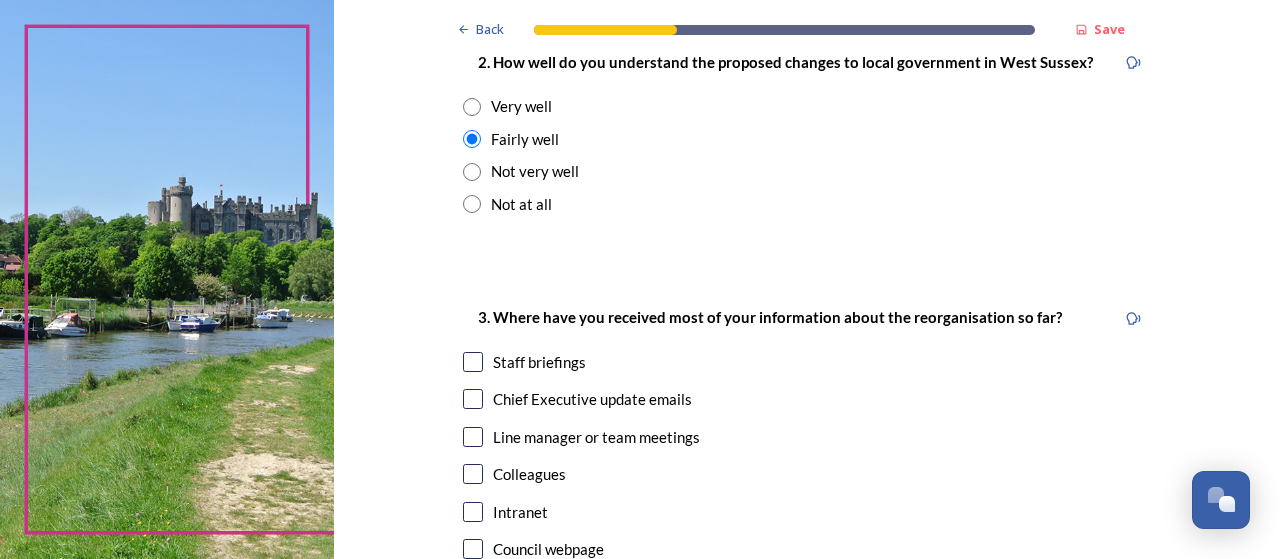 scroll, scrollTop: 900, scrollLeft: 0, axis: vertical 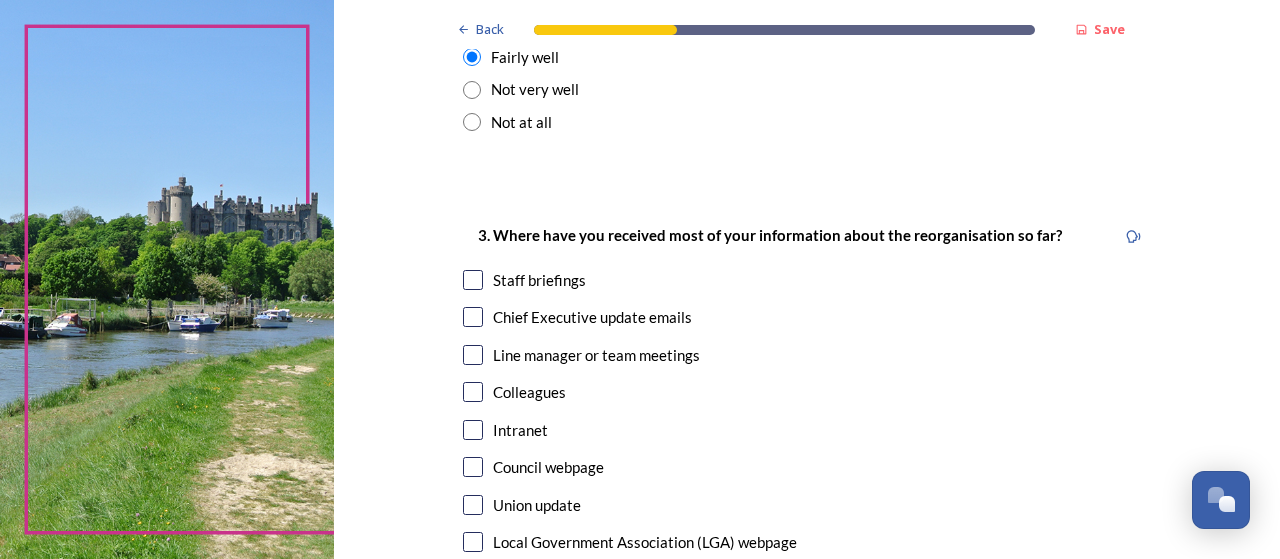 click at bounding box center [473, 280] 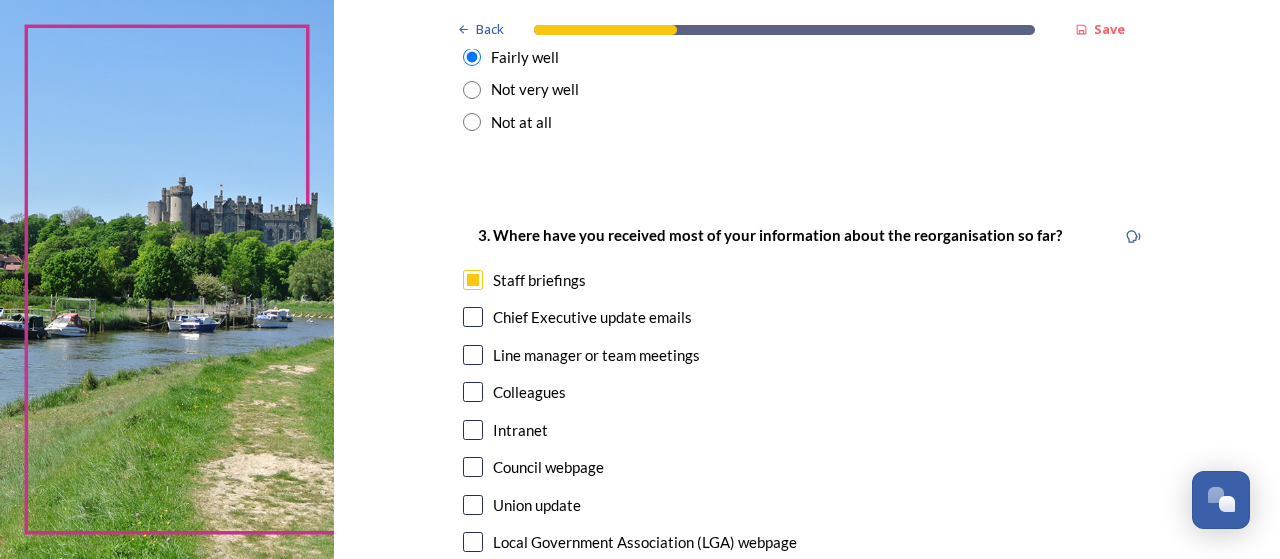 click at bounding box center (473, 317) 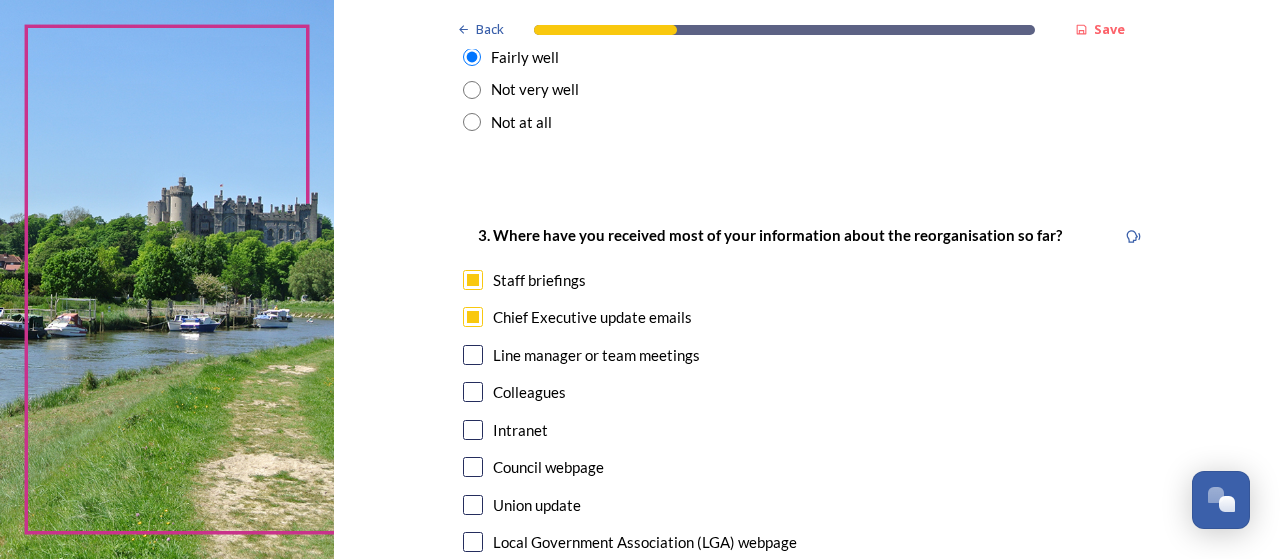 click at bounding box center [473, 392] 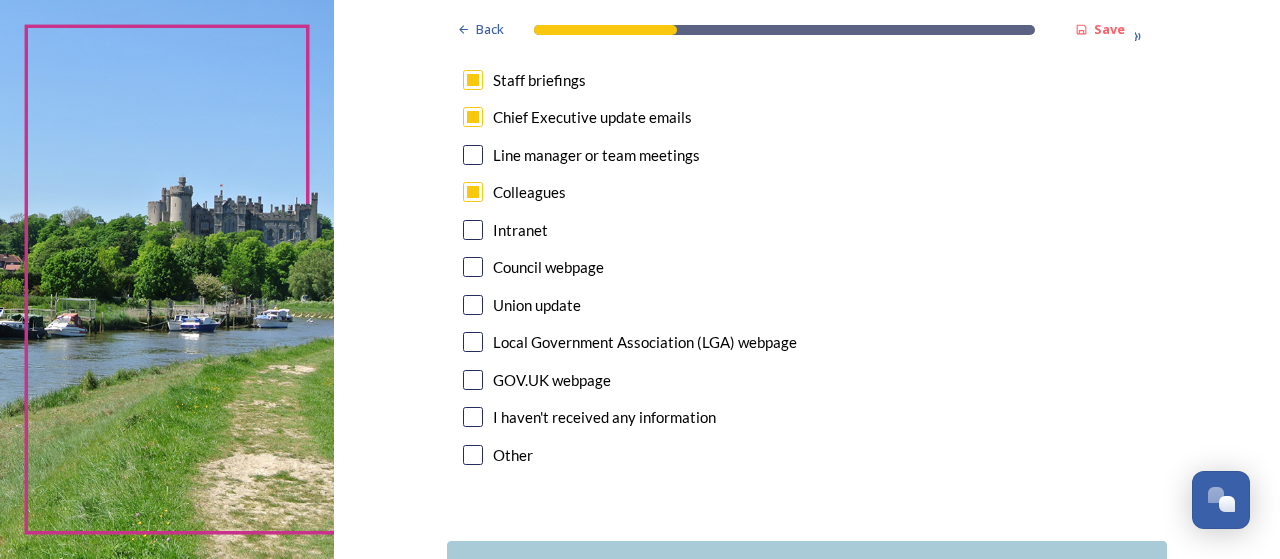 scroll, scrollTop: 1246, scrollLeft: 0, axis: vertical 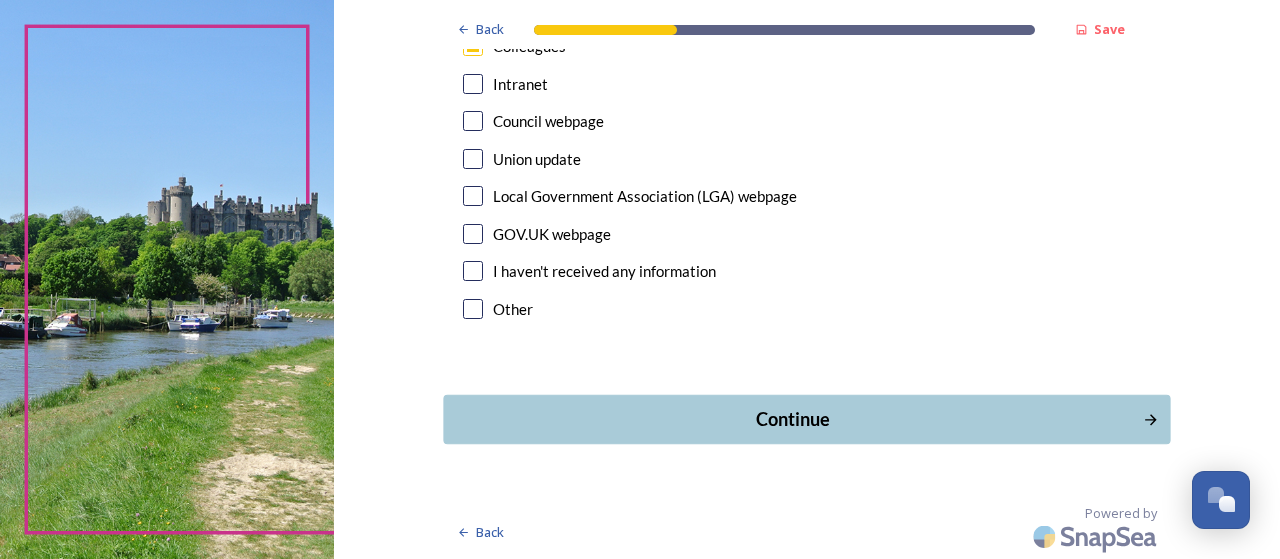 click on "Continue" at bounding box center (793, 419) 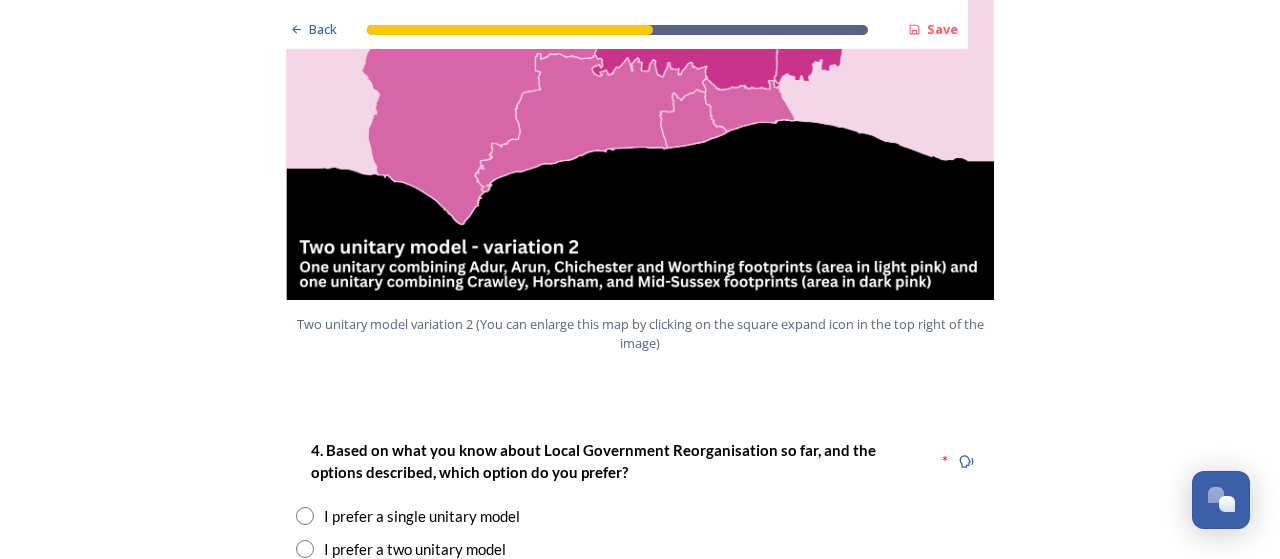 scroll, scrollTop: 2500, scrollLeft: 0, axis: vertical 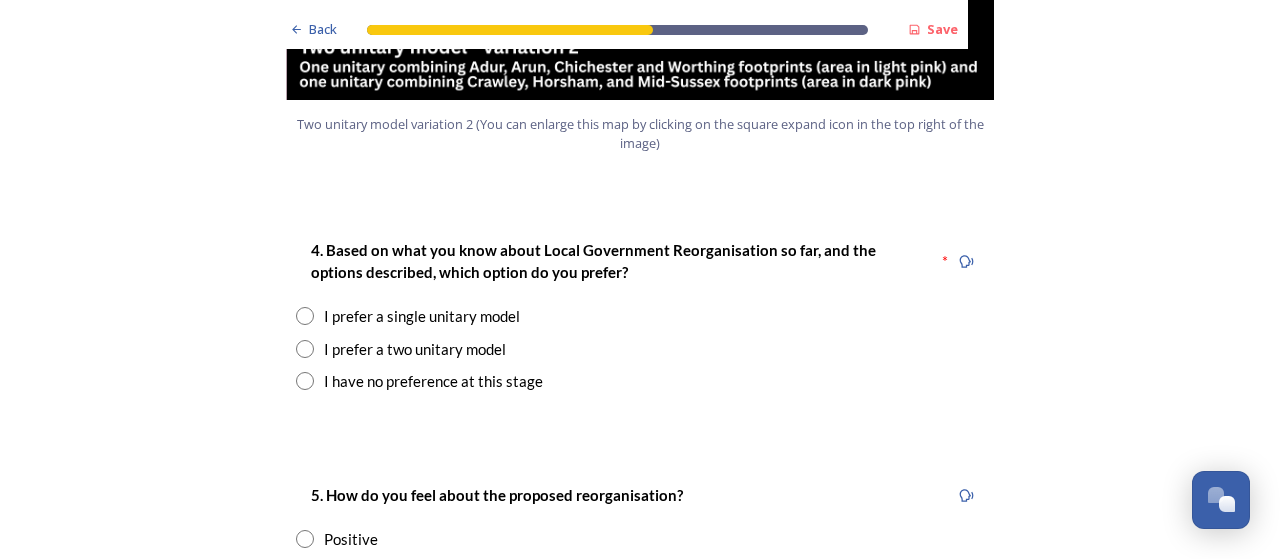 click at bounding box center [305, 349] 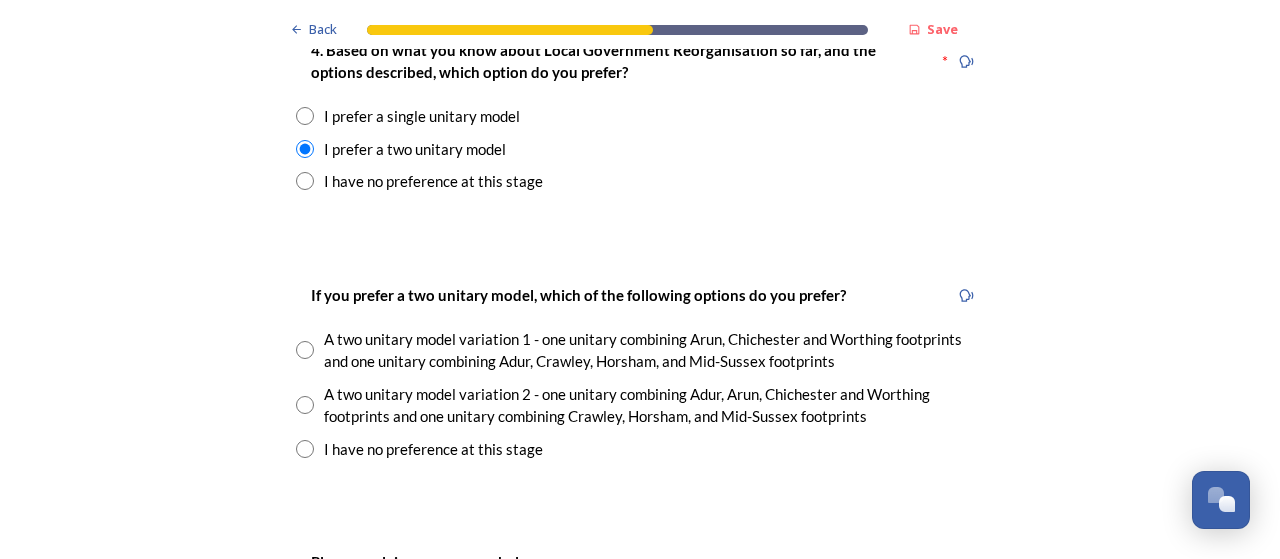scroll, scrollTop: 2800, scrollLeft: 0, axis: vertical 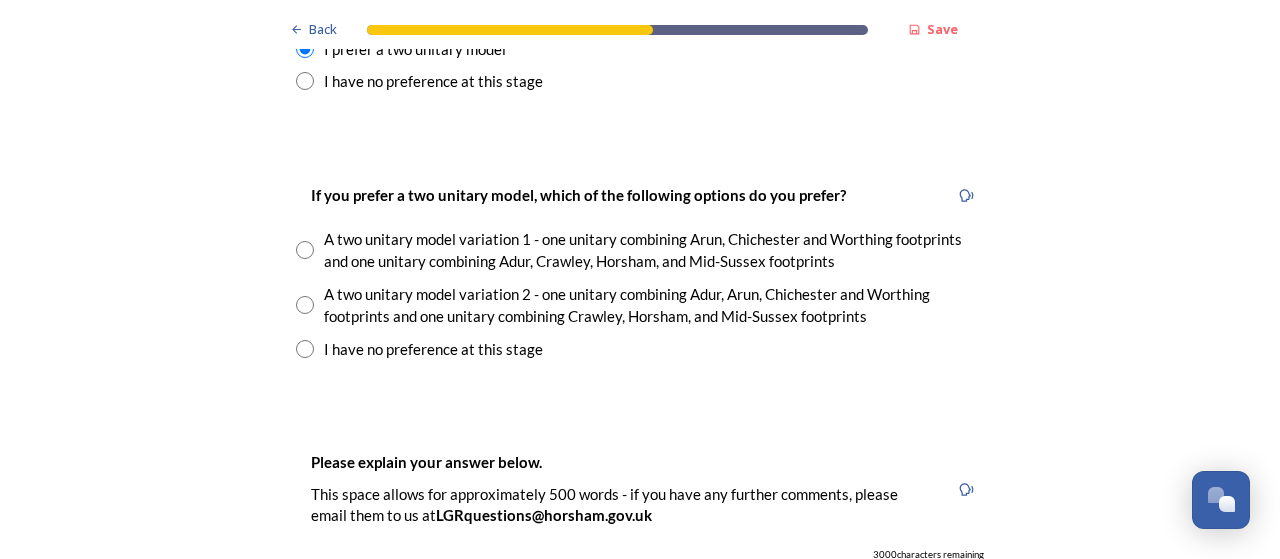 click at bounding box center (305, 305) 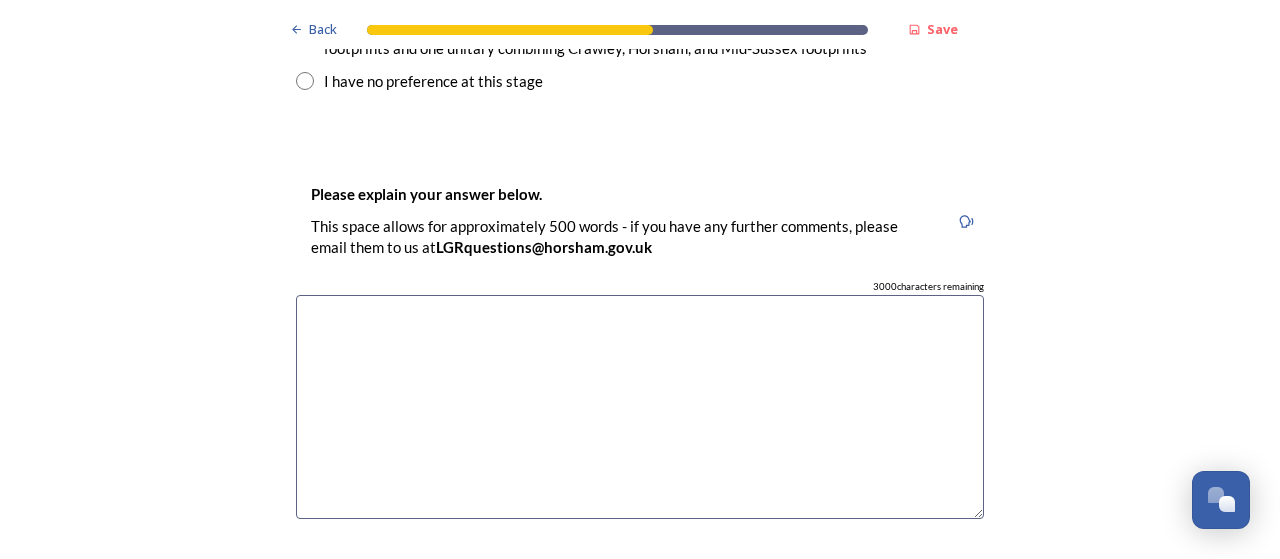 scroll, scrollTop: 3100, scrollLeft: 0, axis: vertical 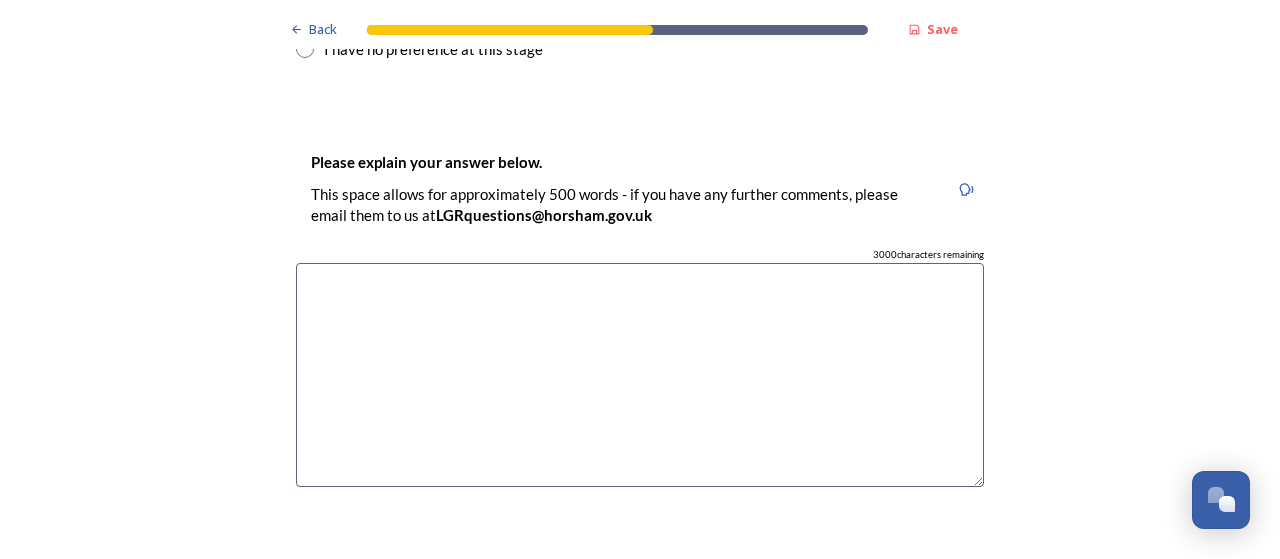 click at bounding box center [640, 375] 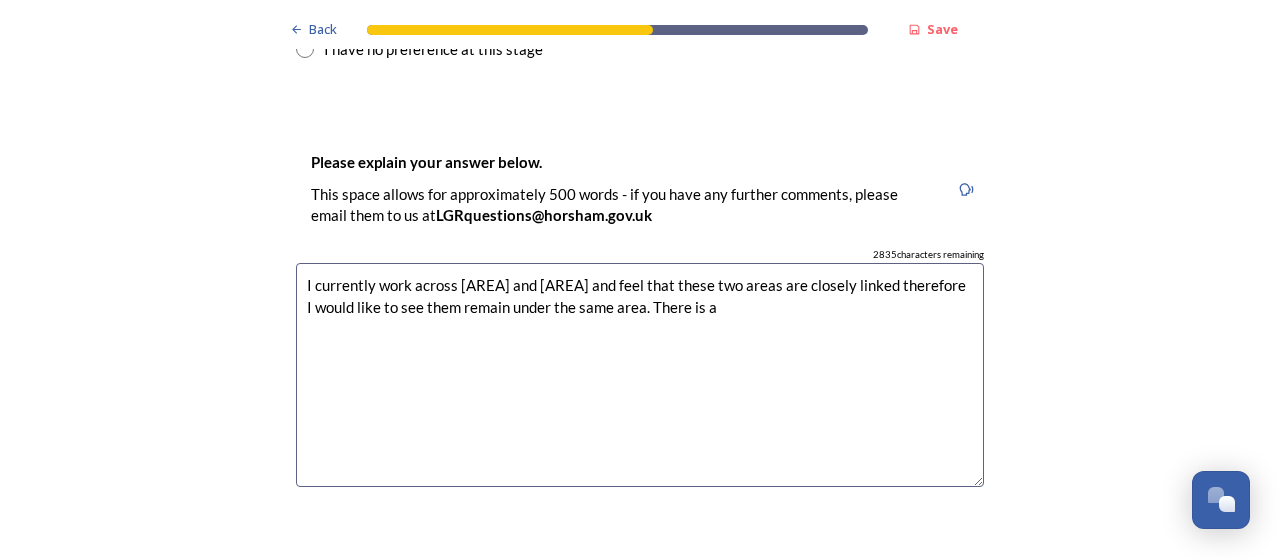 click on "I currently work across [AREA] and [AREA] and feel that these two areas are closely linked therefore I would like to see them remain under the same area. There is a" at bounding box center [640, 375] 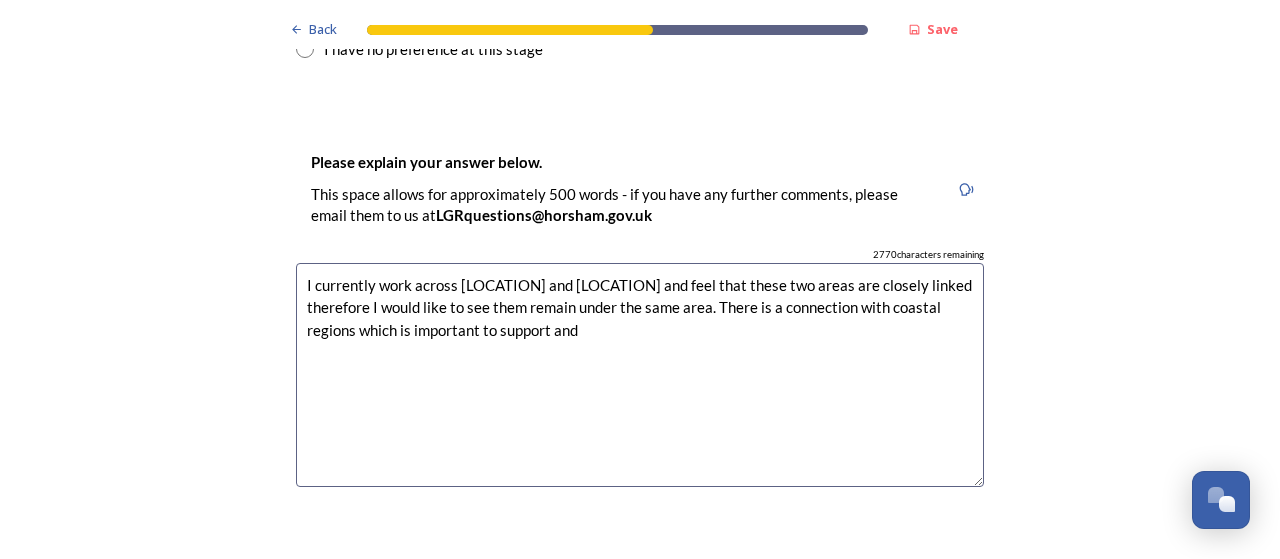 click on "I currently work across [LOCATION] and [LOCATION] and feel that these two areas are closely linked therefore I would like to see them remain under the same area. There is a connection with coastal regions which is important to support and" at bounding box center (640, 375) 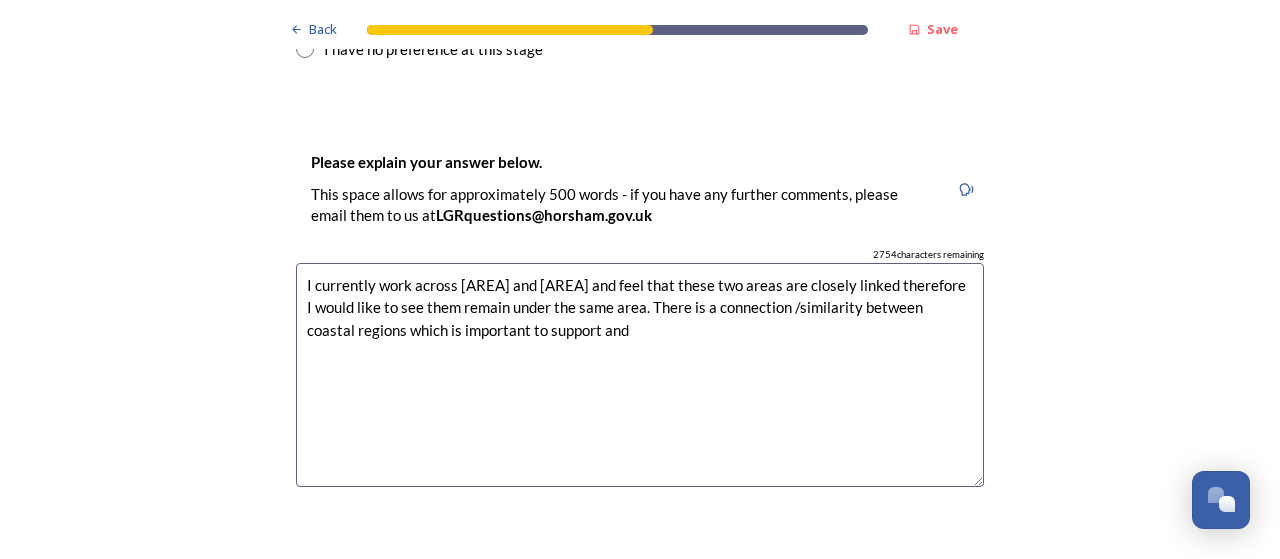 click on "I currently work across [AREA] and [AREA] and feel that these two areas are closely linked therefore I would like to see them remain under the same area. There is a connection /similarity between  coastal regions which is important to support and" at bounding box center (640, 375) 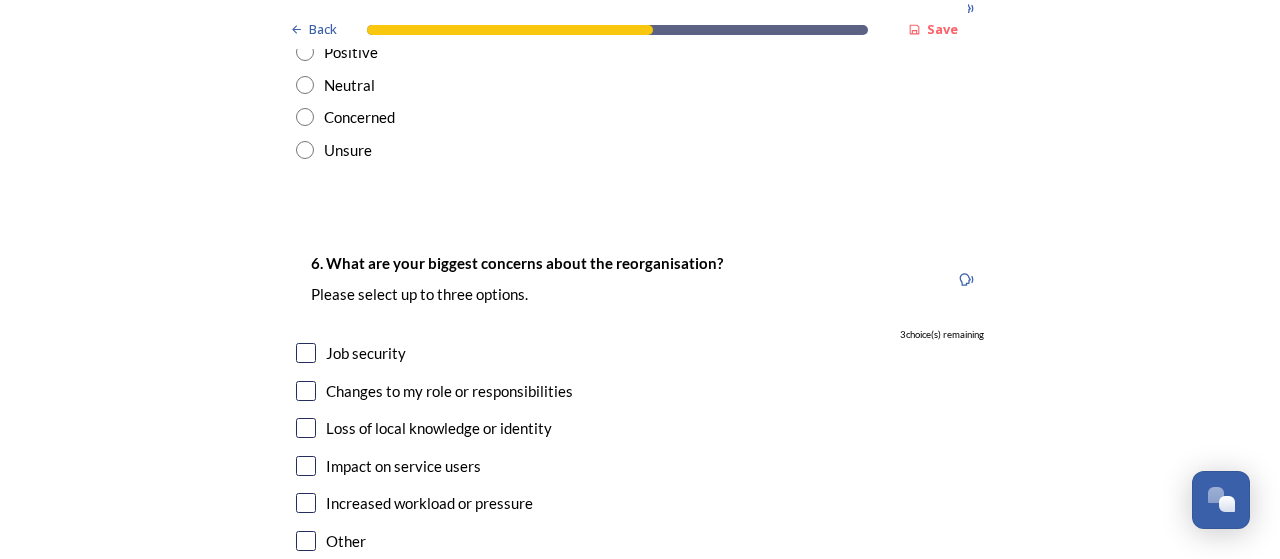 scroll, scrollTop: 3600, scrollLeft: 0, axis: vertical 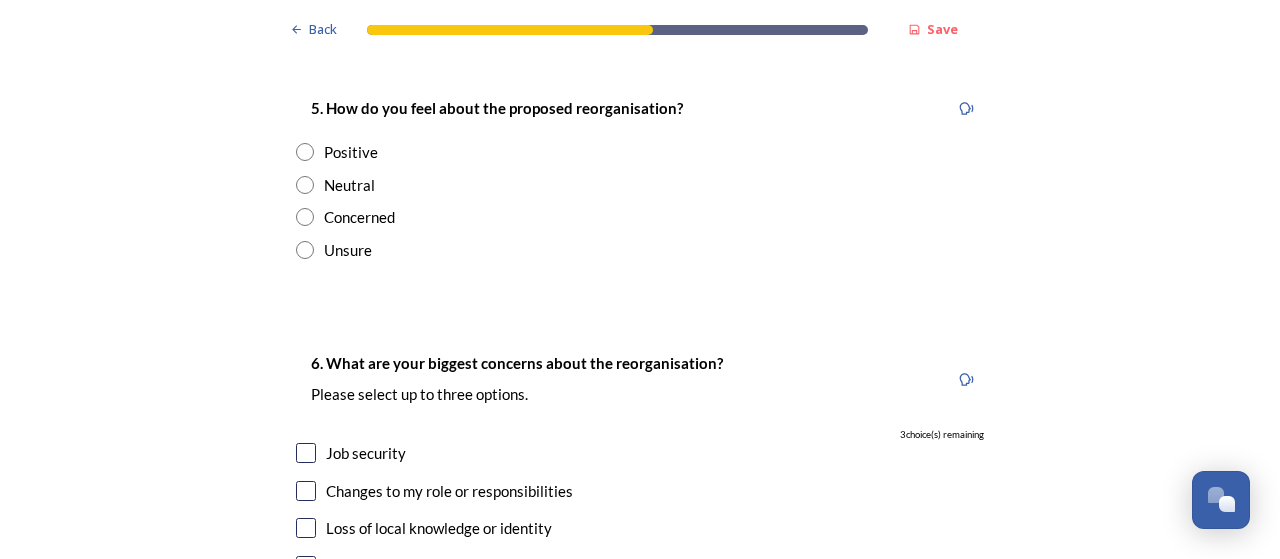 type on "I currently work across [AREA] and [AREA] and feel that these two areas are closely linked therefore I would like to see them remain under the same area. There is a connection /similarity between  coastal regions which is important to support and understand." 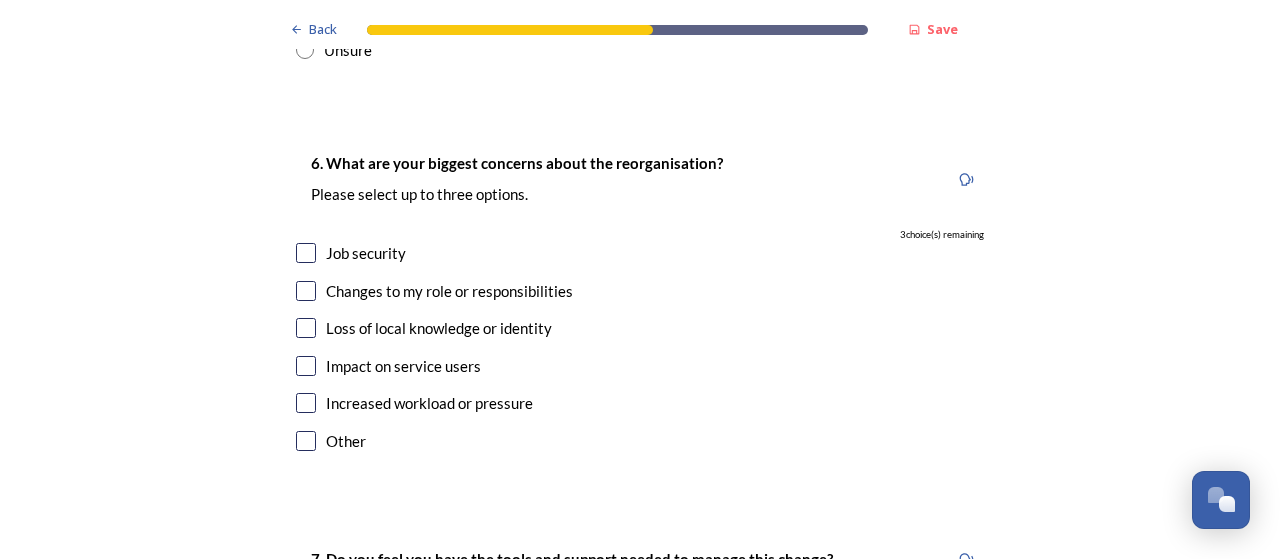 scroll, scrollTop: 3900, scrollLeft: 0, axis: vertical 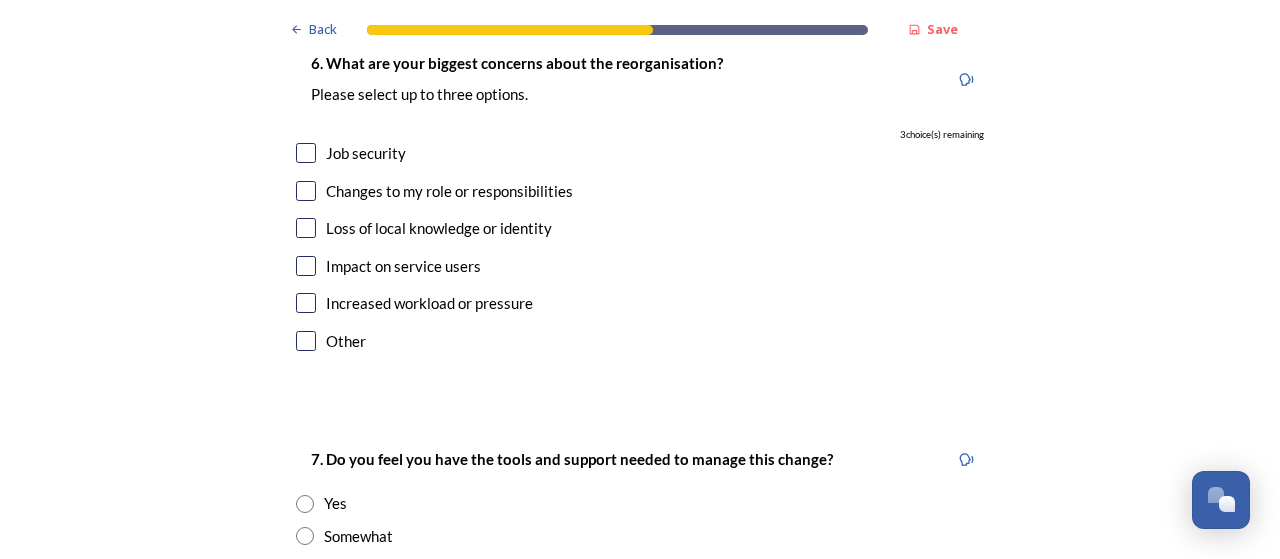 click at bounding box center [306, 153] 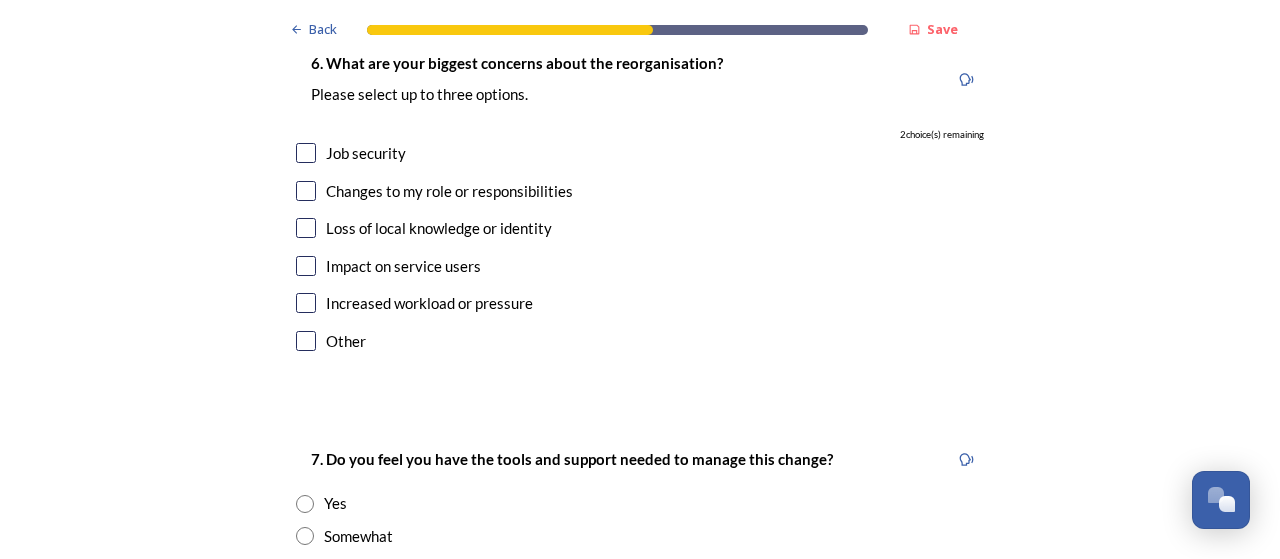 checkbox on "true" 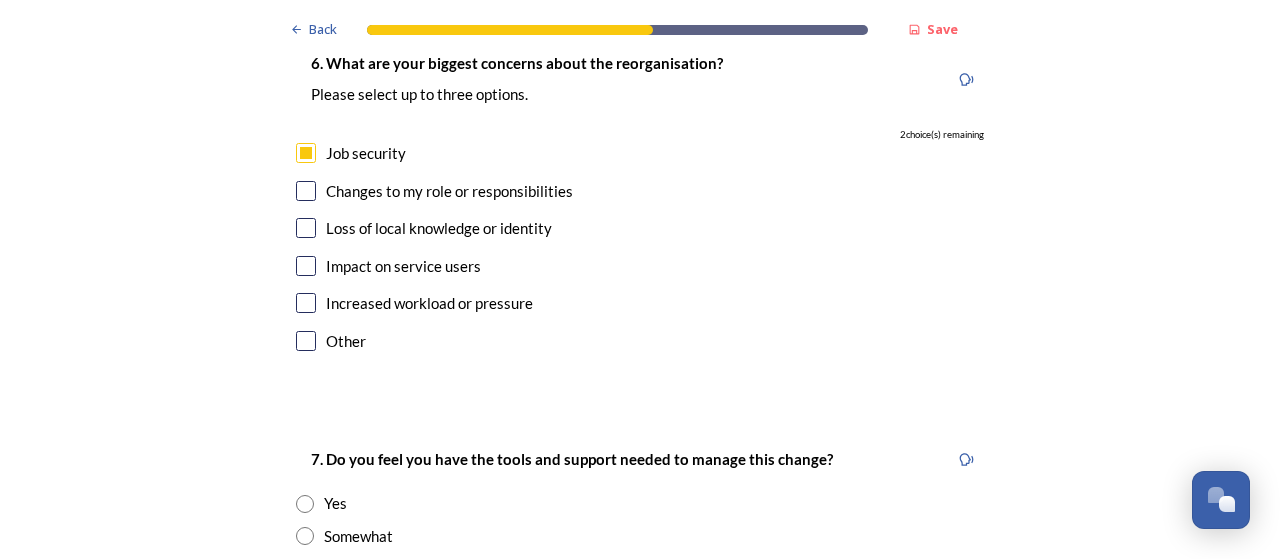 click at bounding box center [306, 191] 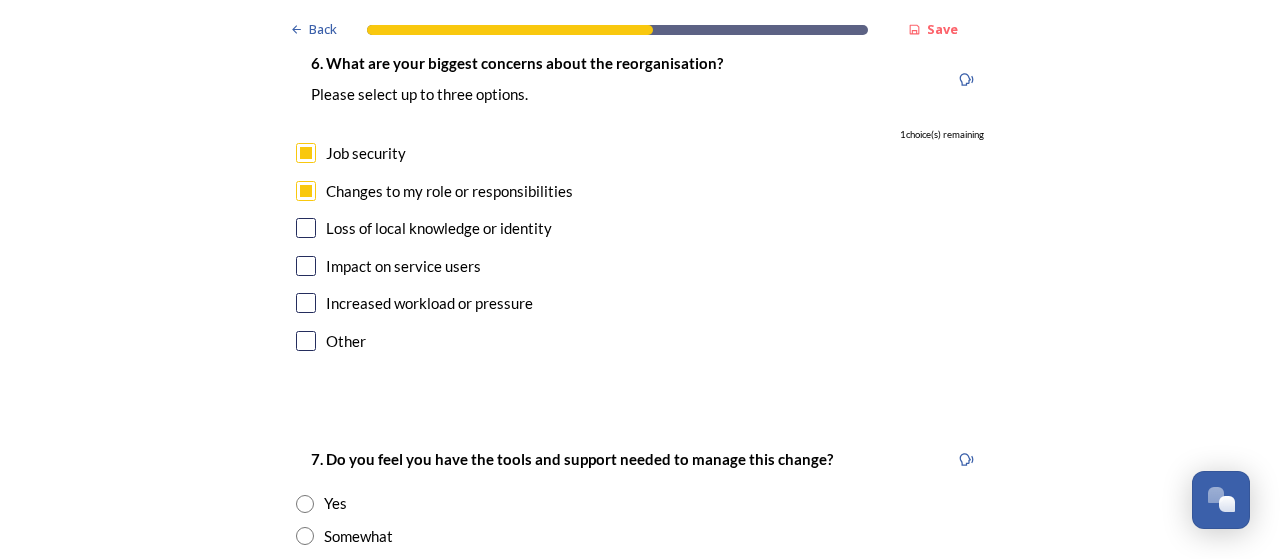 click at bounding box center (306, 228) 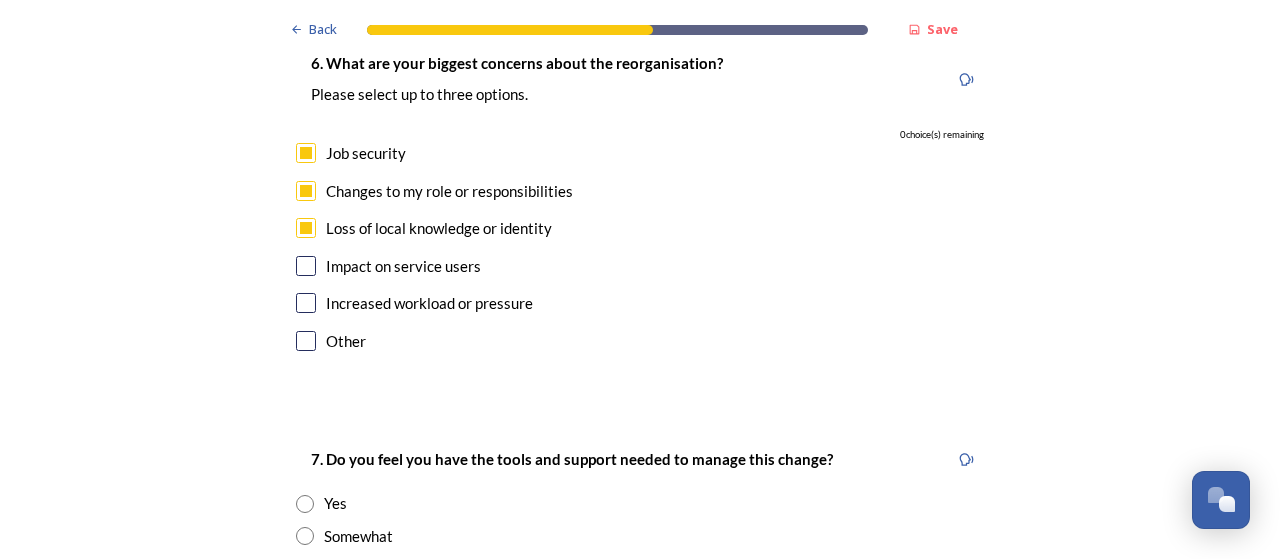click at bounding box center (306, 228) 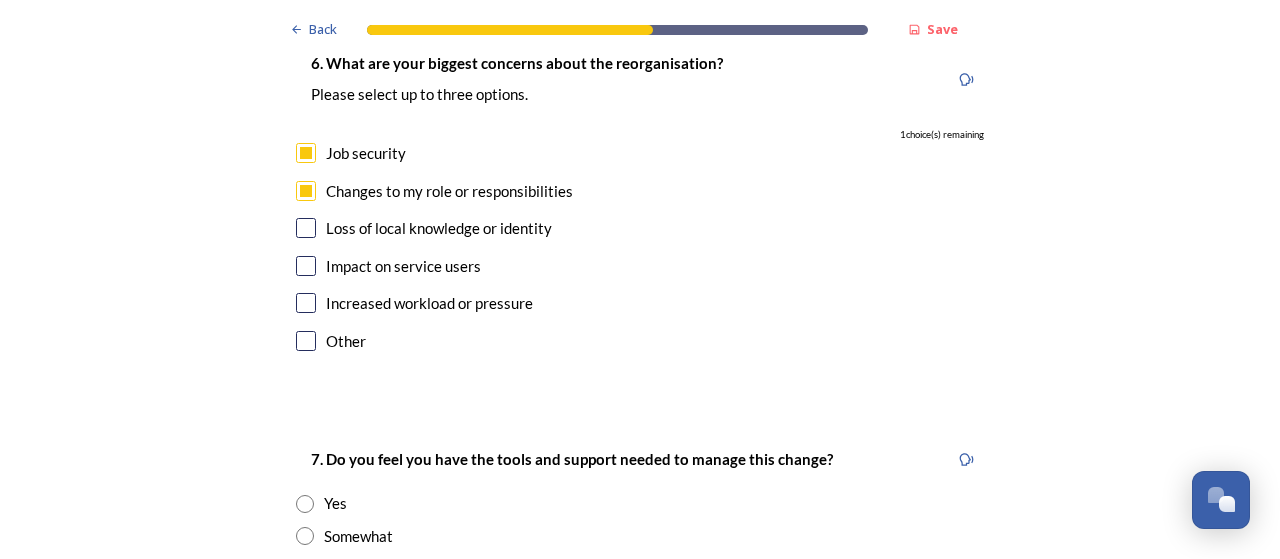click at bounding box center (306, 266) 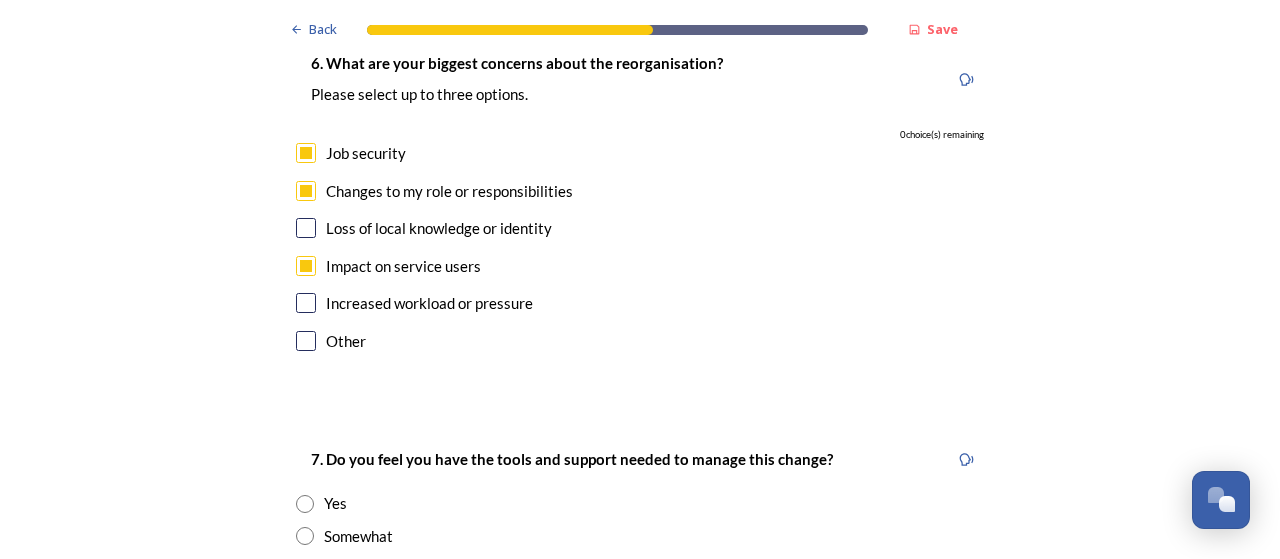 click at bounding box center (306, 303) 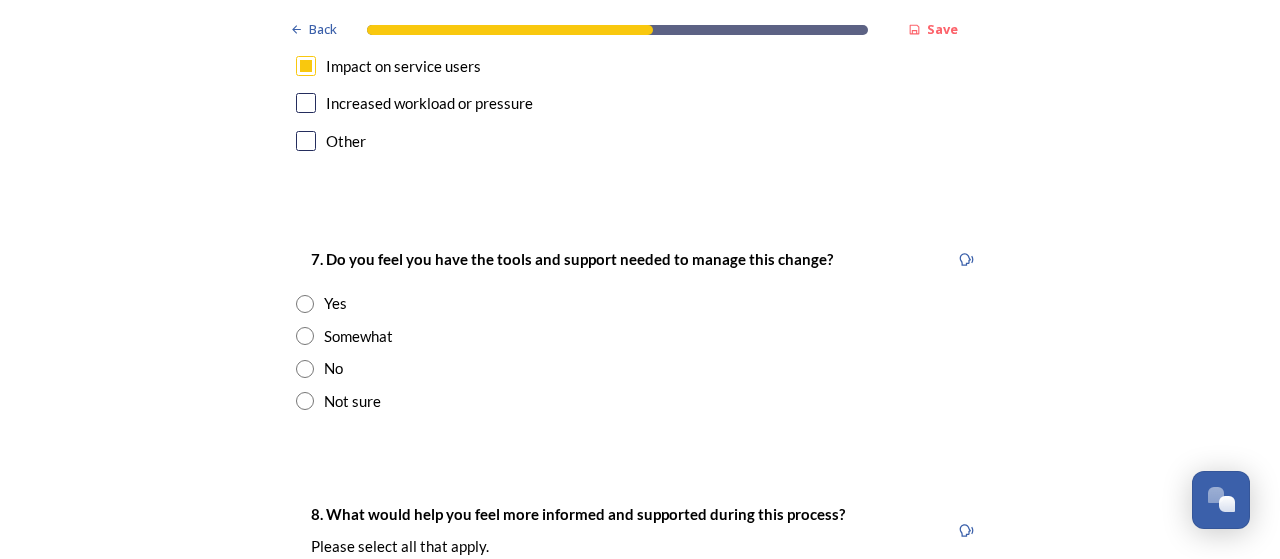 scroll, scrollTop: 4200, scrollLeft: 0, axis: vertical 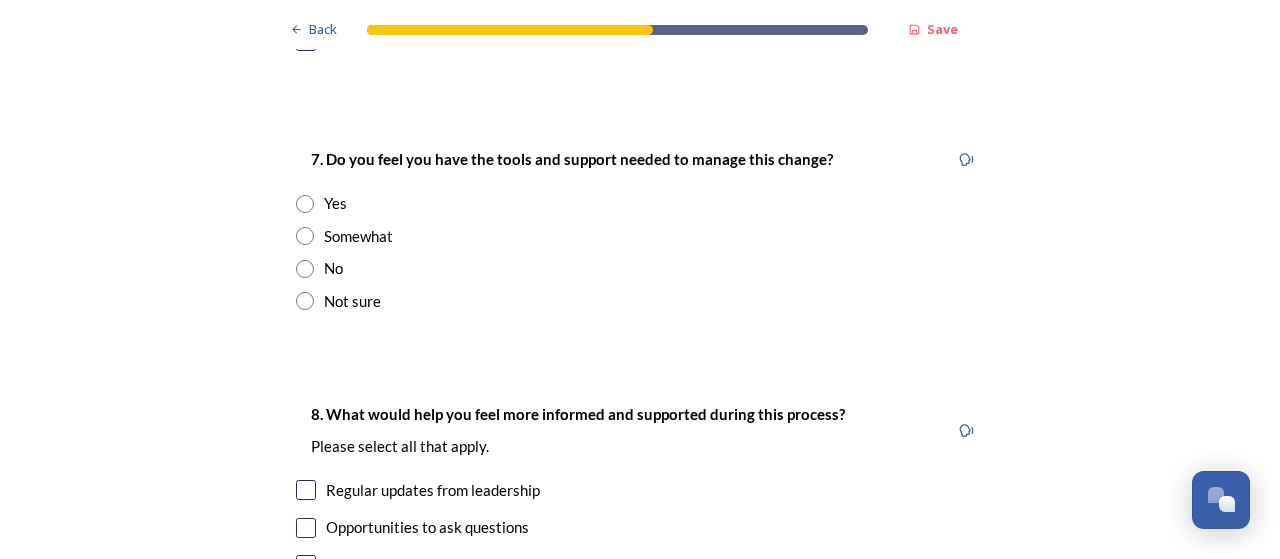 click at bounding box center (305, 301) 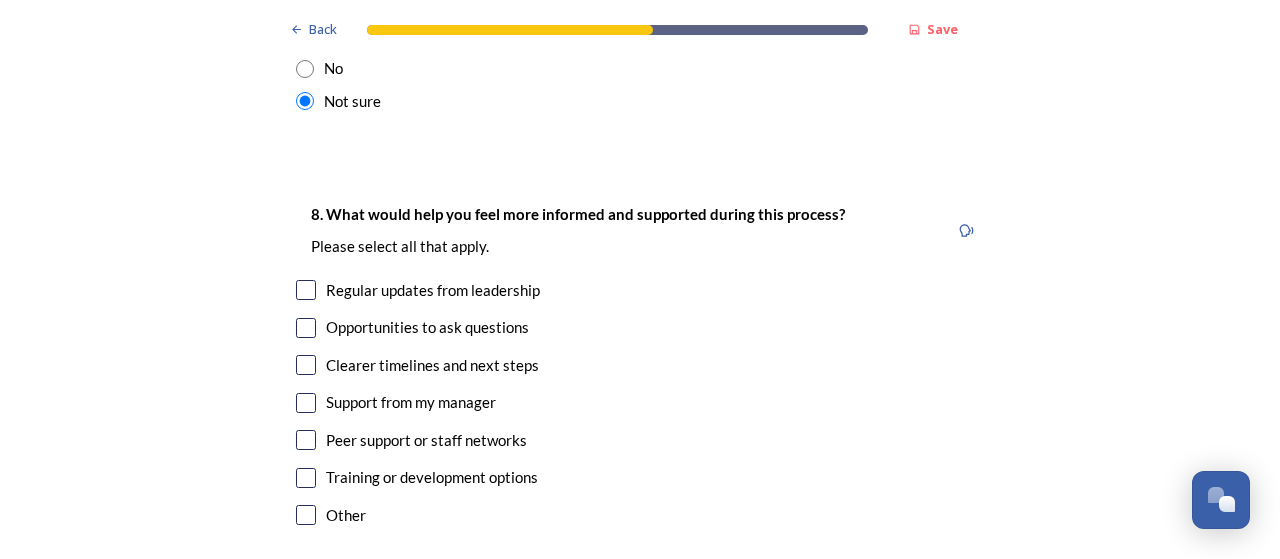 scroll, scrollTop: 4500, scrollLeft: 0, axis: vertical 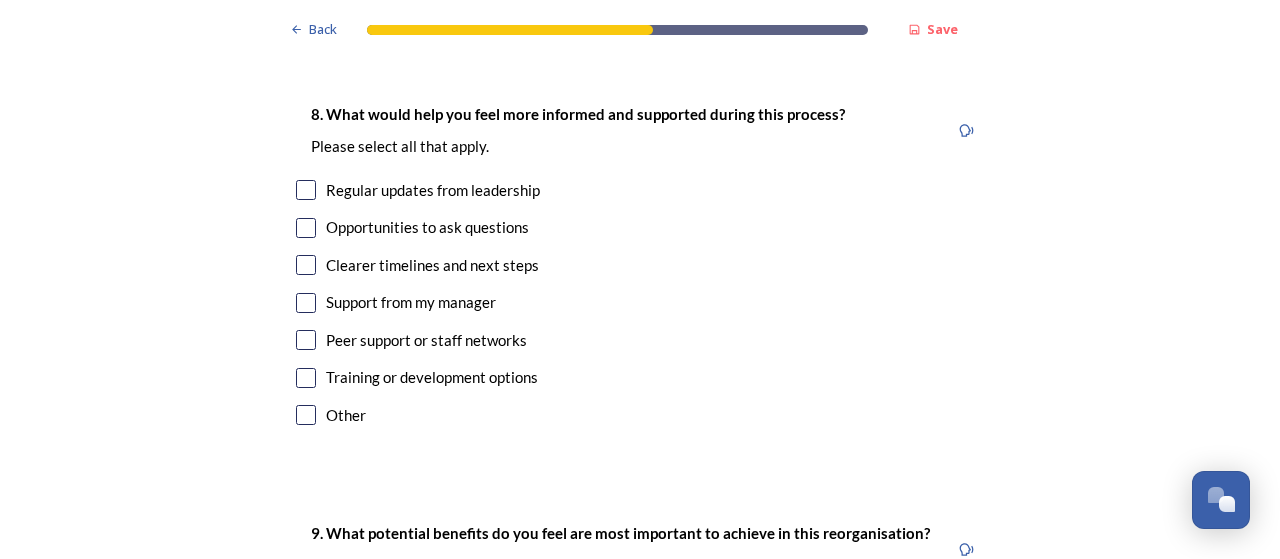 click at bounding box center [306, 265] 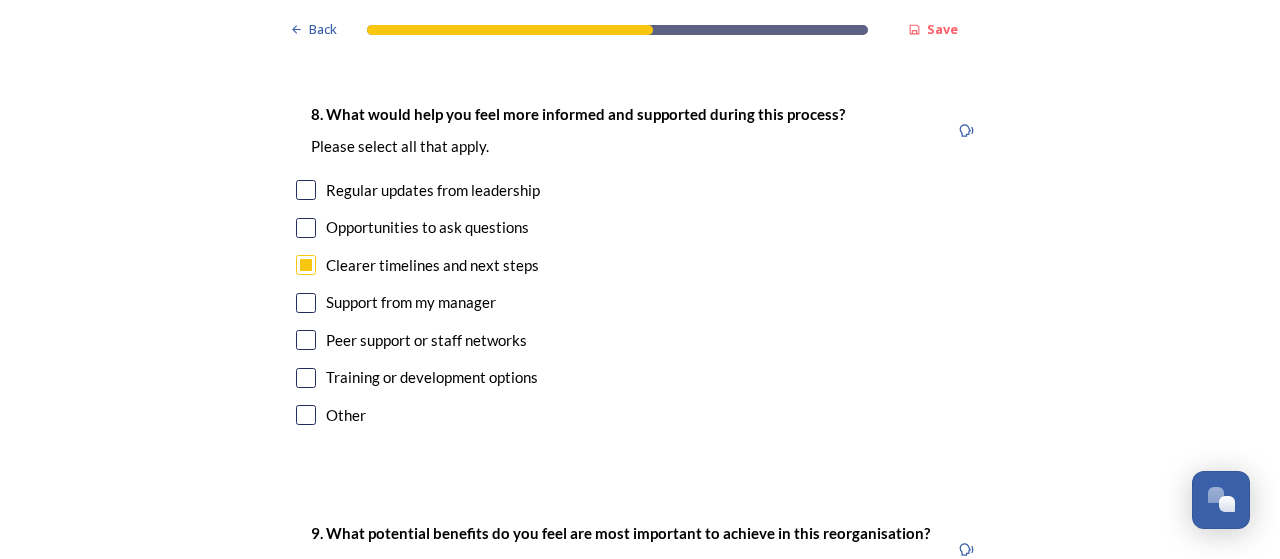 click at bounding box center [306, 378] 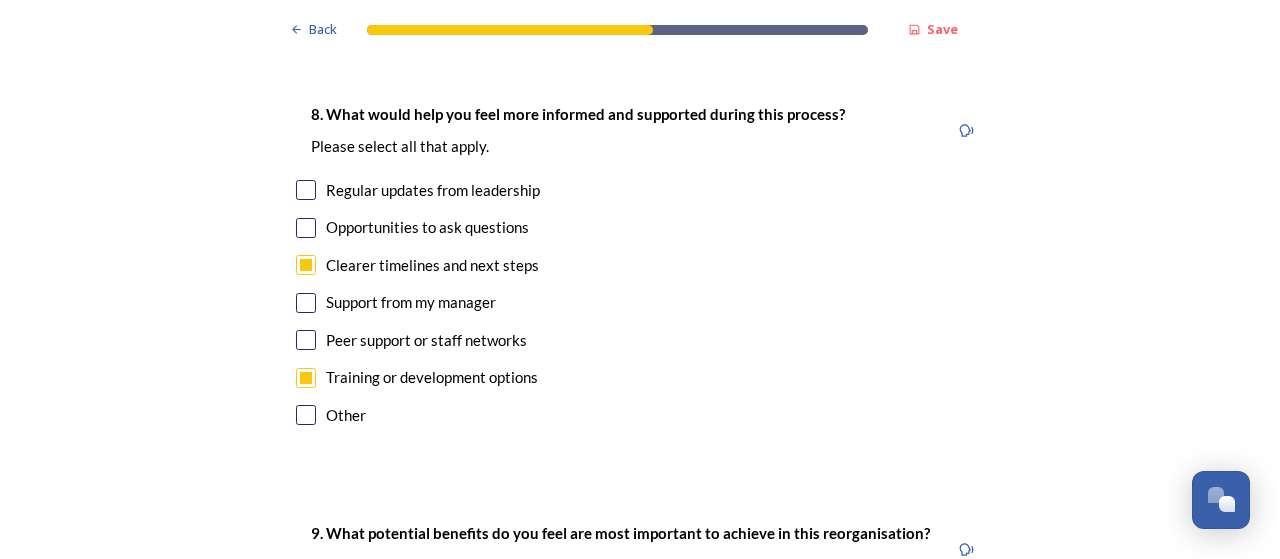 click at bounding box center [306, 190] 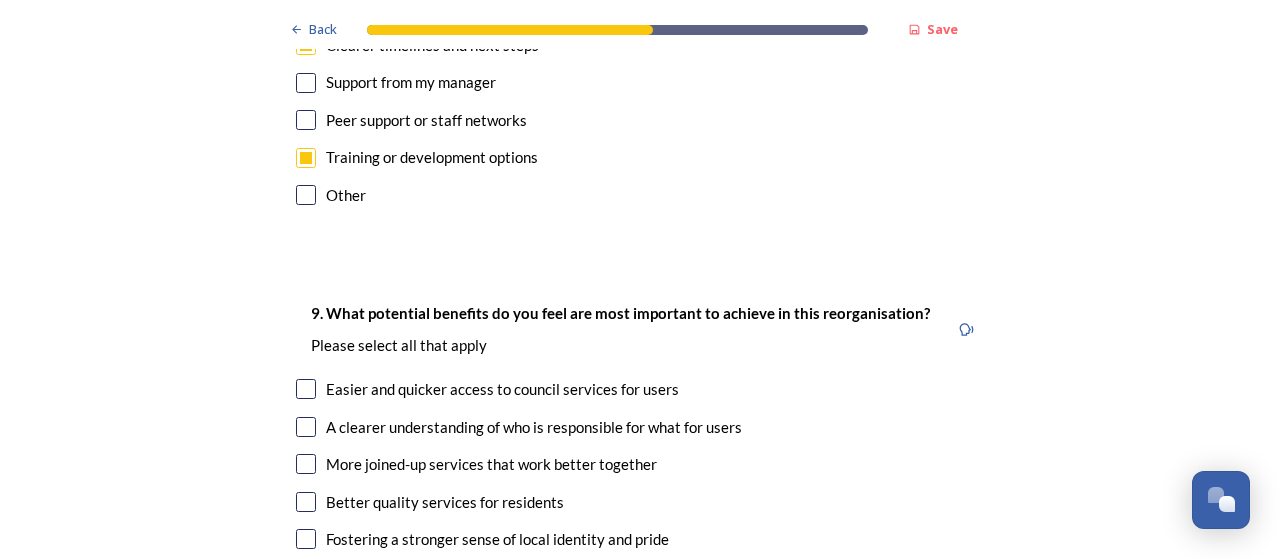 scroll, scrollTop: 4600, scrollLeft: 0, axis: vertical 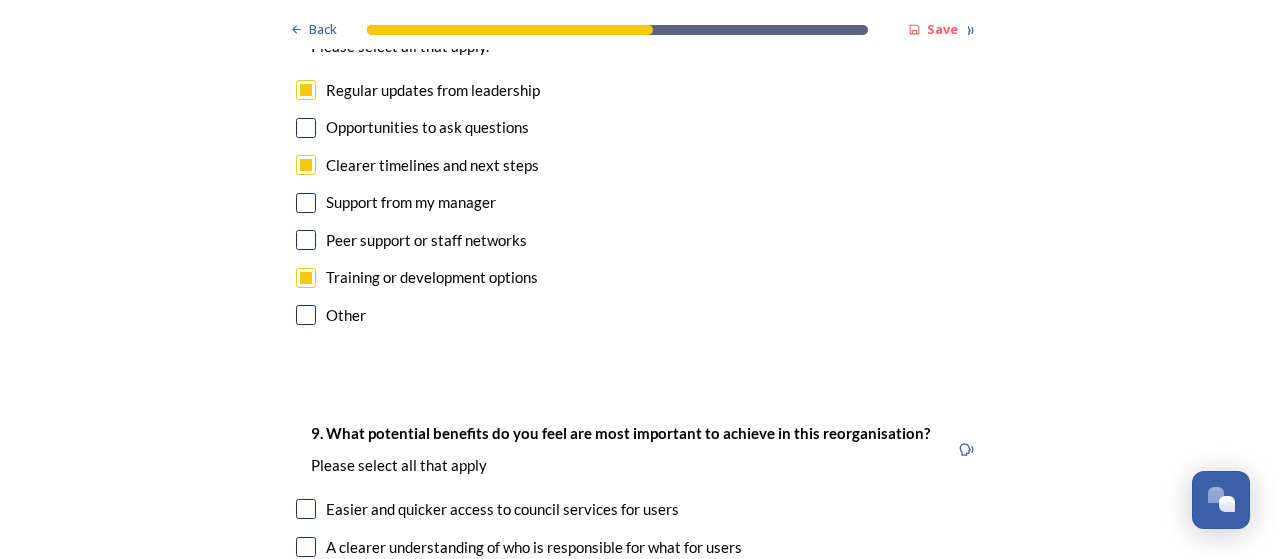click at bounding box center (306, 128) 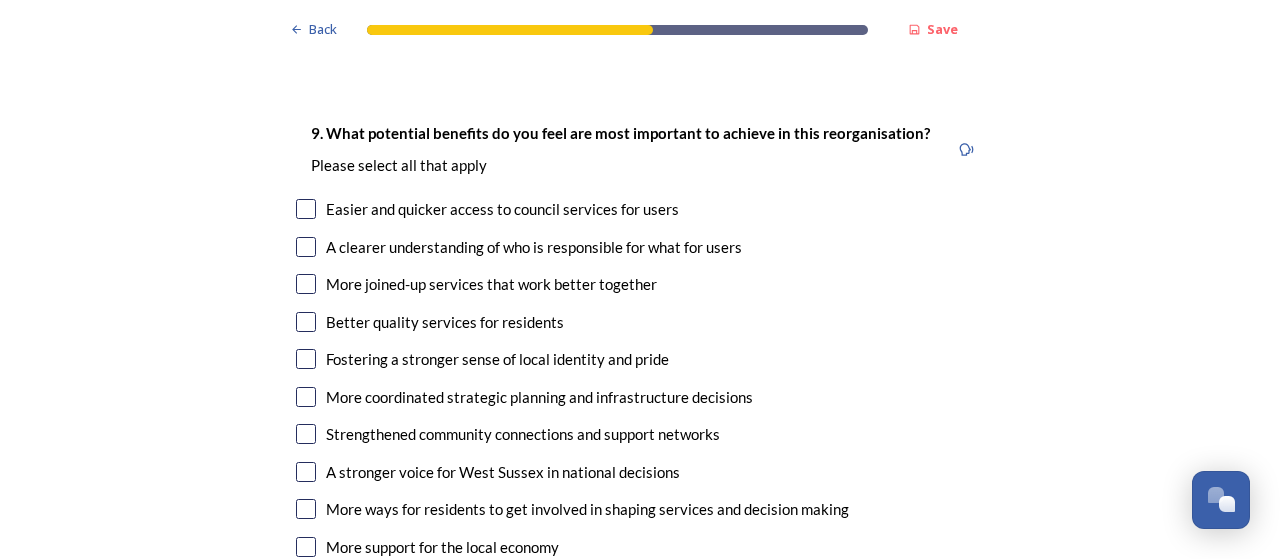 scroll, scrollTop: 5000, scrollLeft: 0, axis: vertical 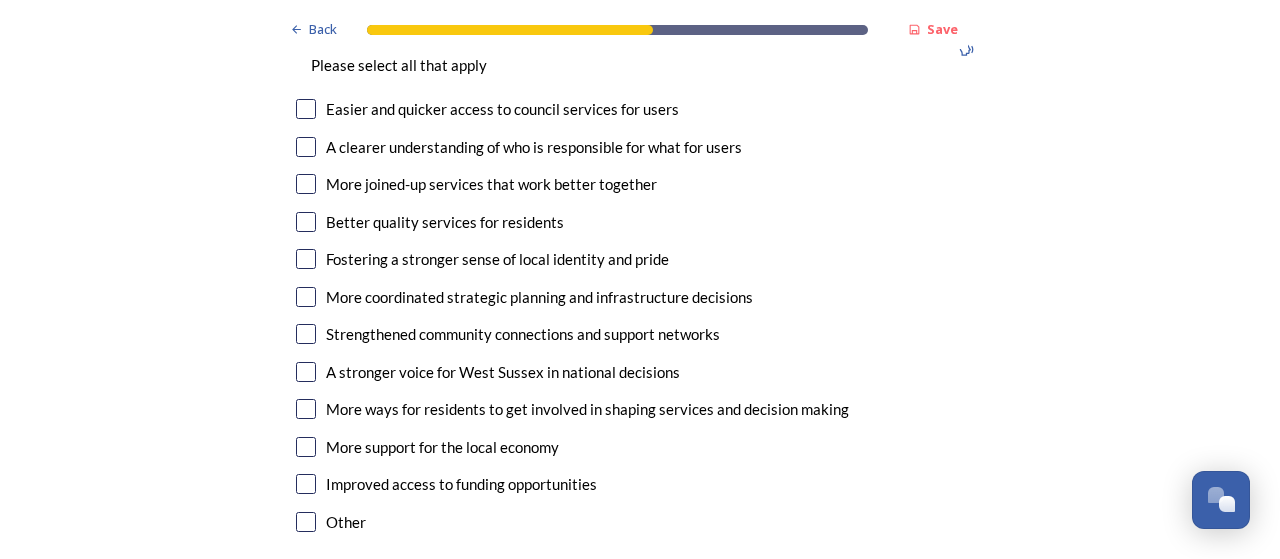click at bounding box center [306, 147] 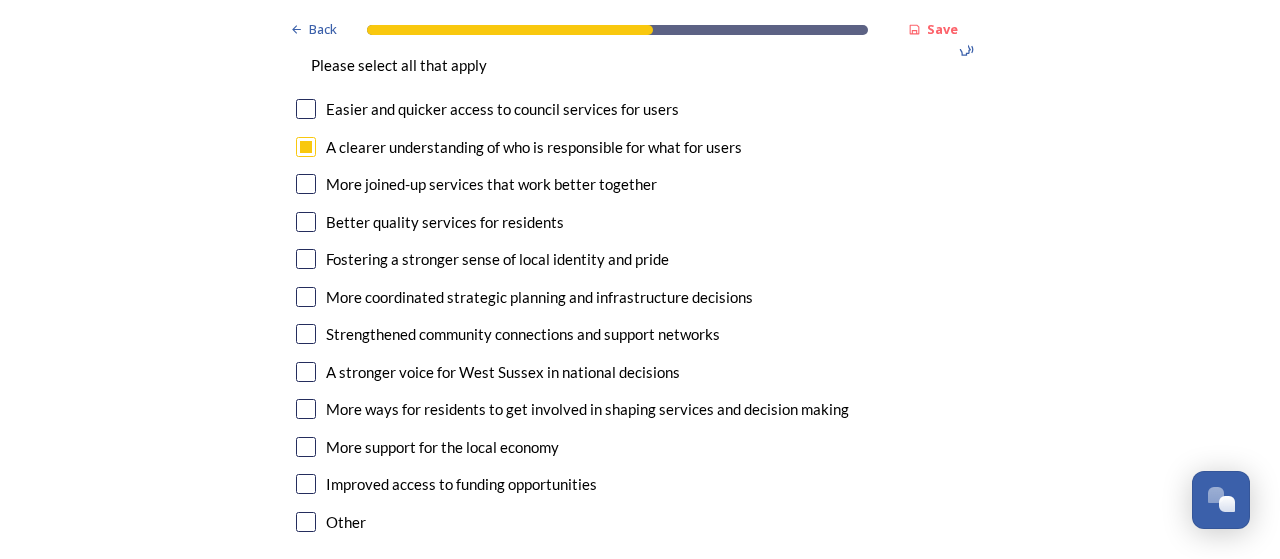 click at bounding box center [306, 184] 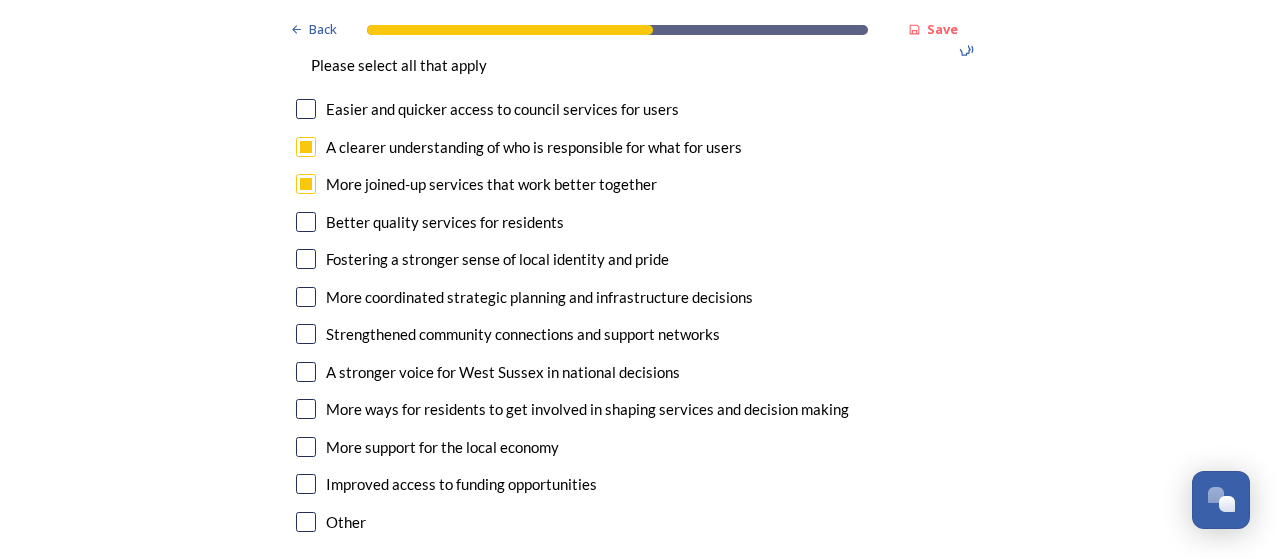 click at bounding box center (306, 334) 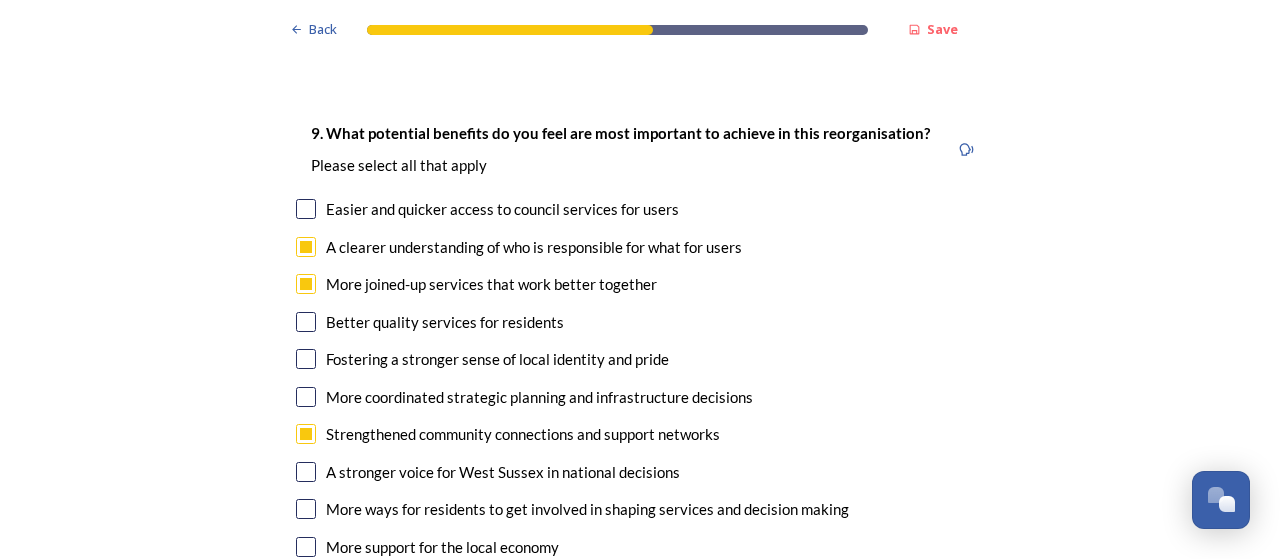 scroll, scrollTop: 5000, scrollLeft: 0, axis: vertical 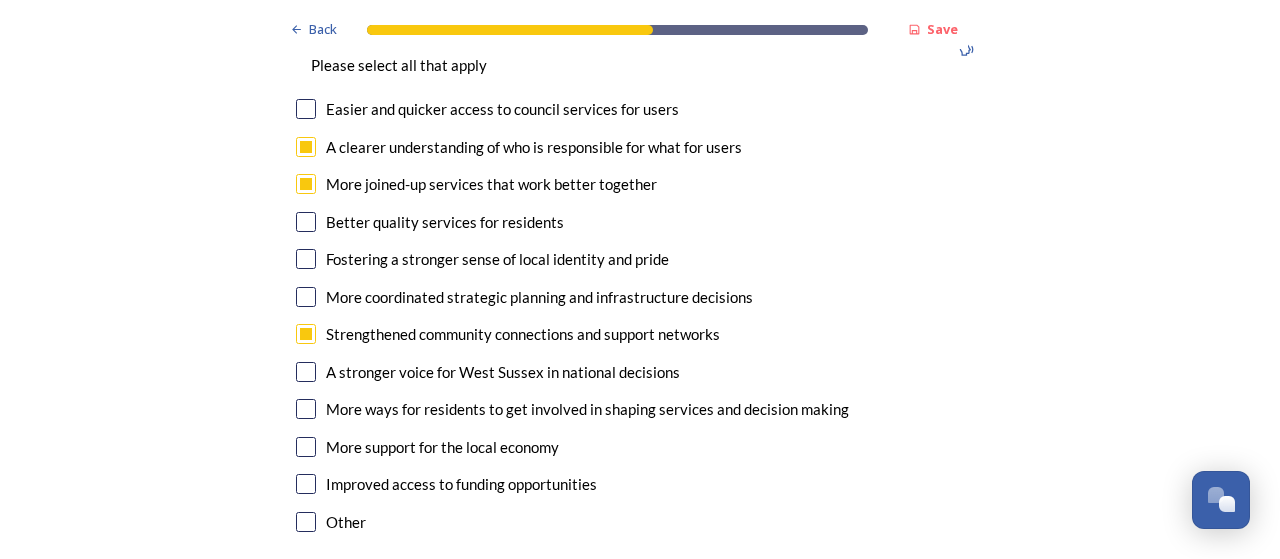 click at bounding box center (306, 484) 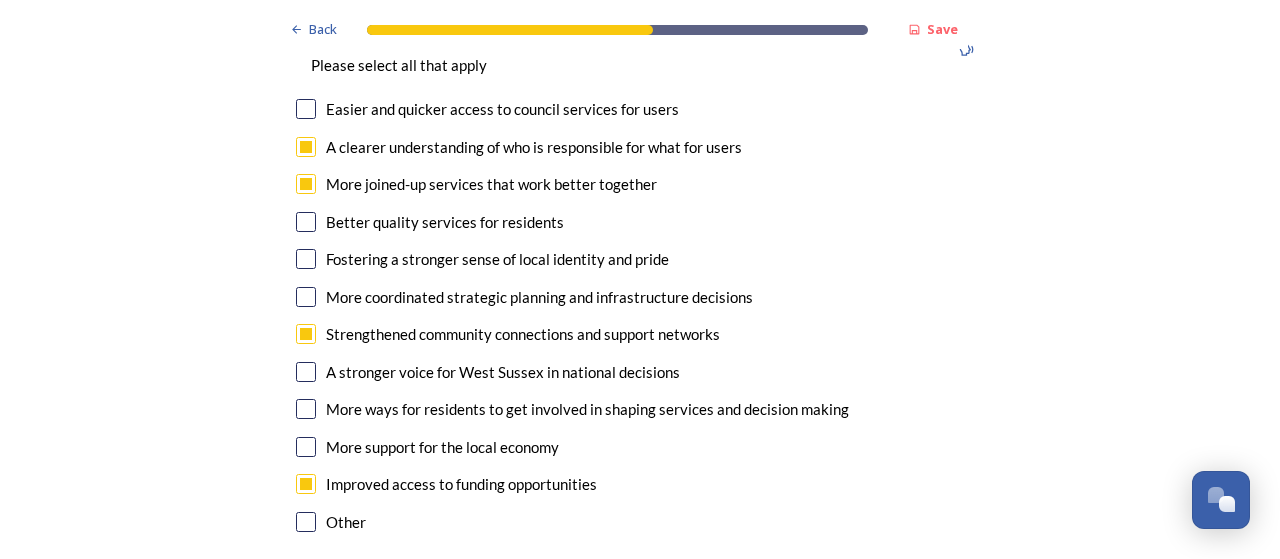 click at bounding box center (306, 297) 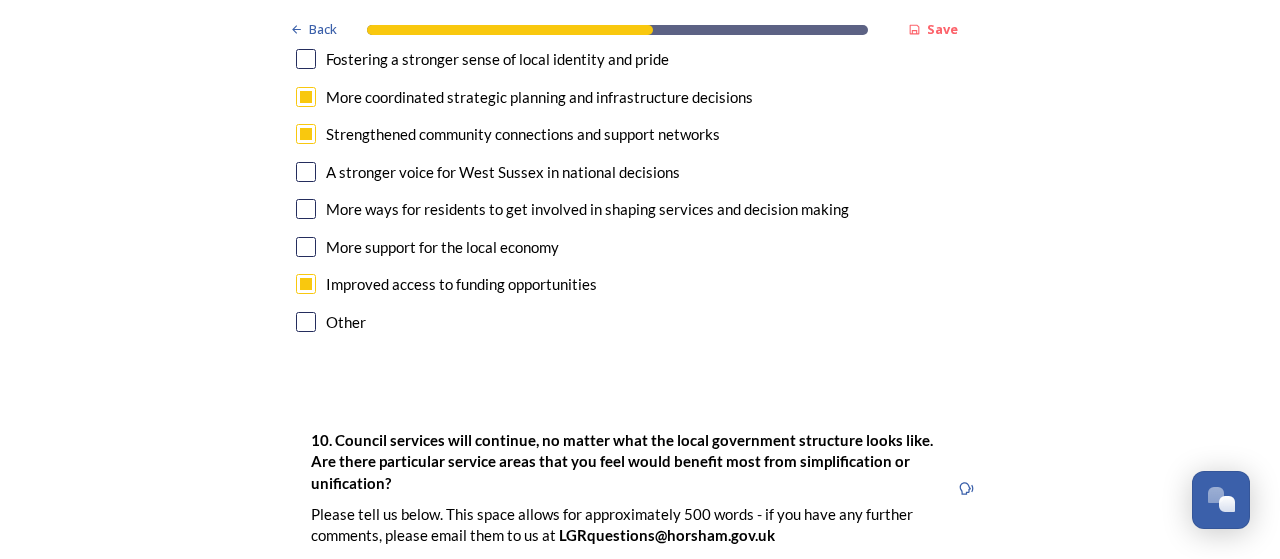 scroll, scrollTop: 5000, scrollLeft: 0, axis: vertical 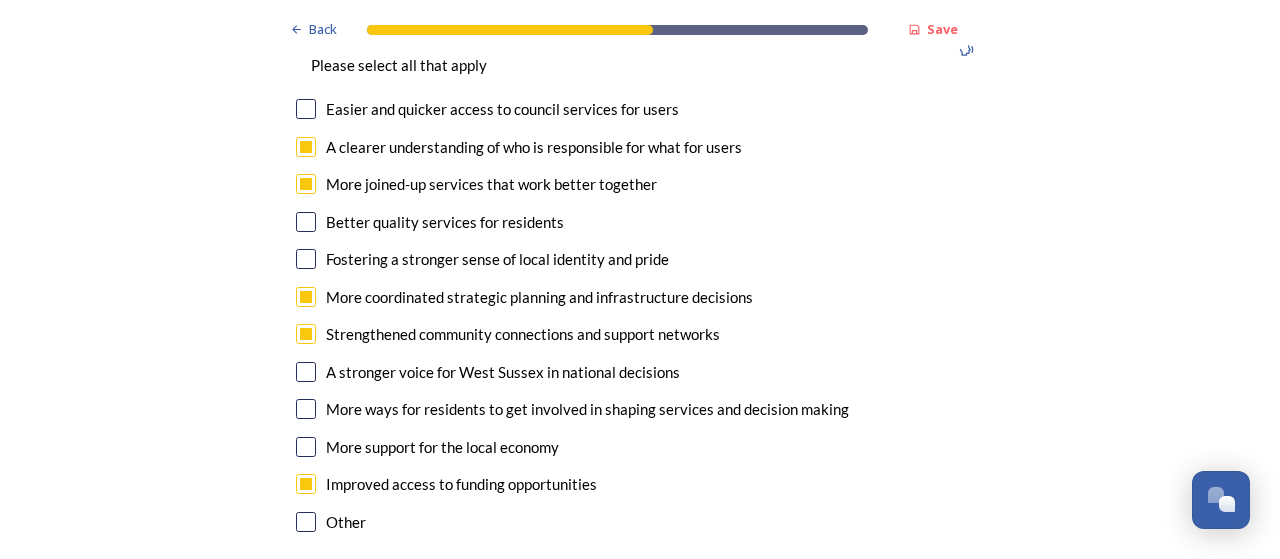 click at bounding box center [306, 147] 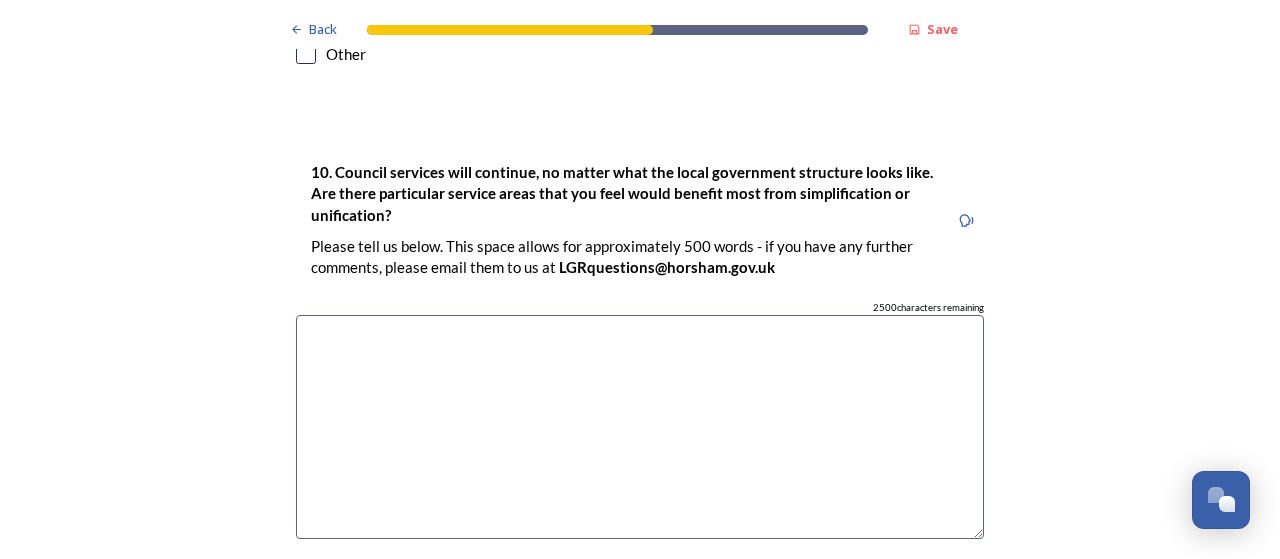 scroll, scrollTop: 5500, scrollLeft: 0, axis: vertical 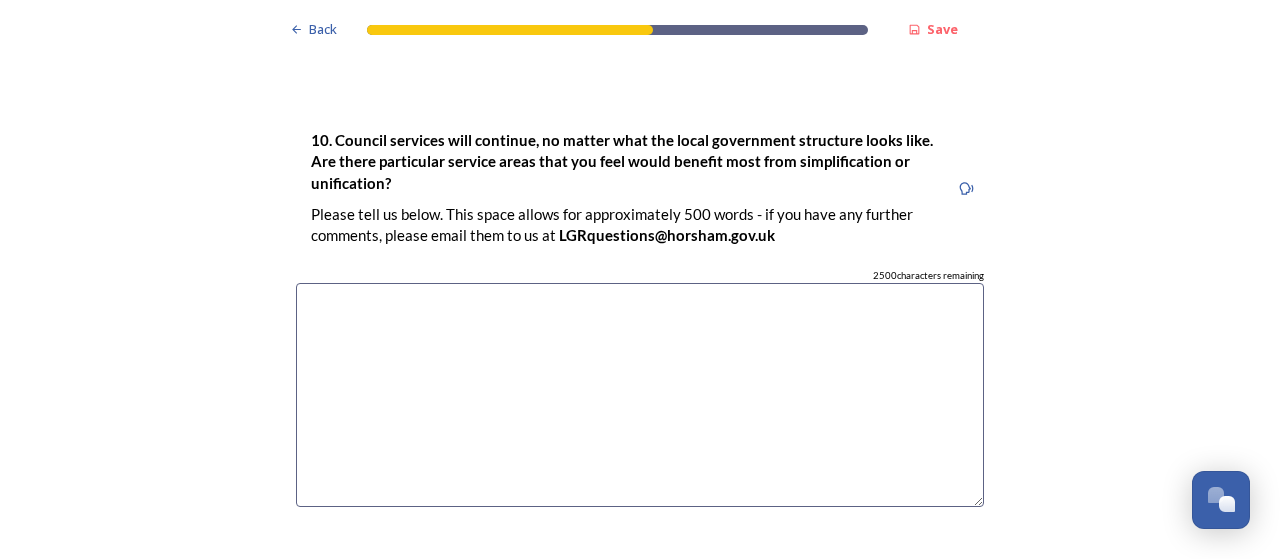 click at bounding box center [640, 395] 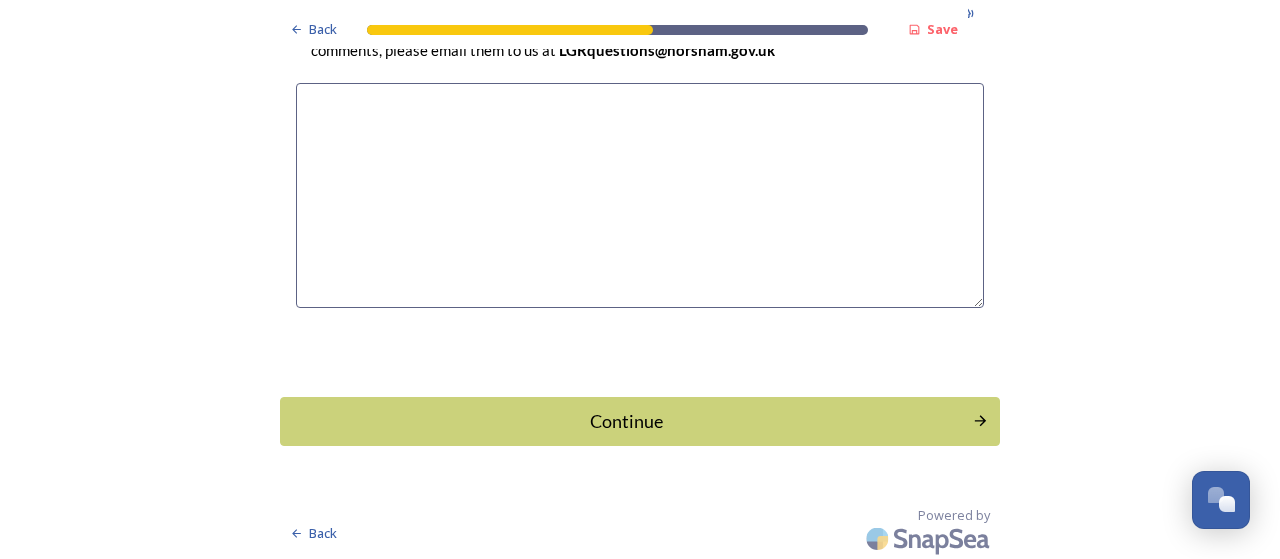 scroll, scrollTop: 5952, scrollLeft: 0, axis: vertical 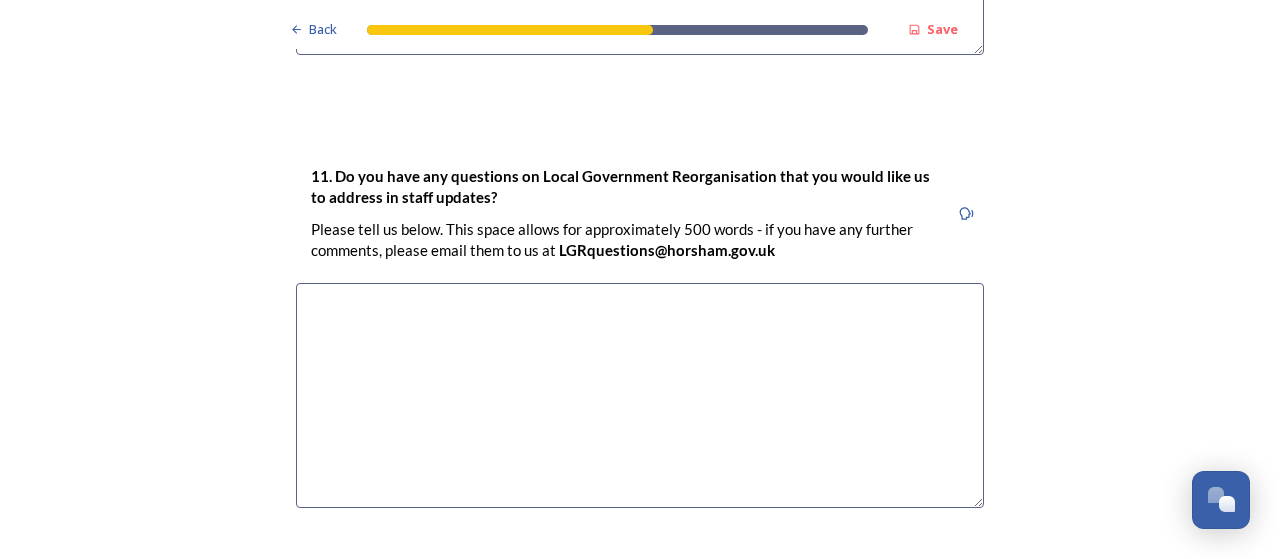 type on "Housing may benefit from simplification with a more unified approach across larger areas.
Possibly planning and refuse" 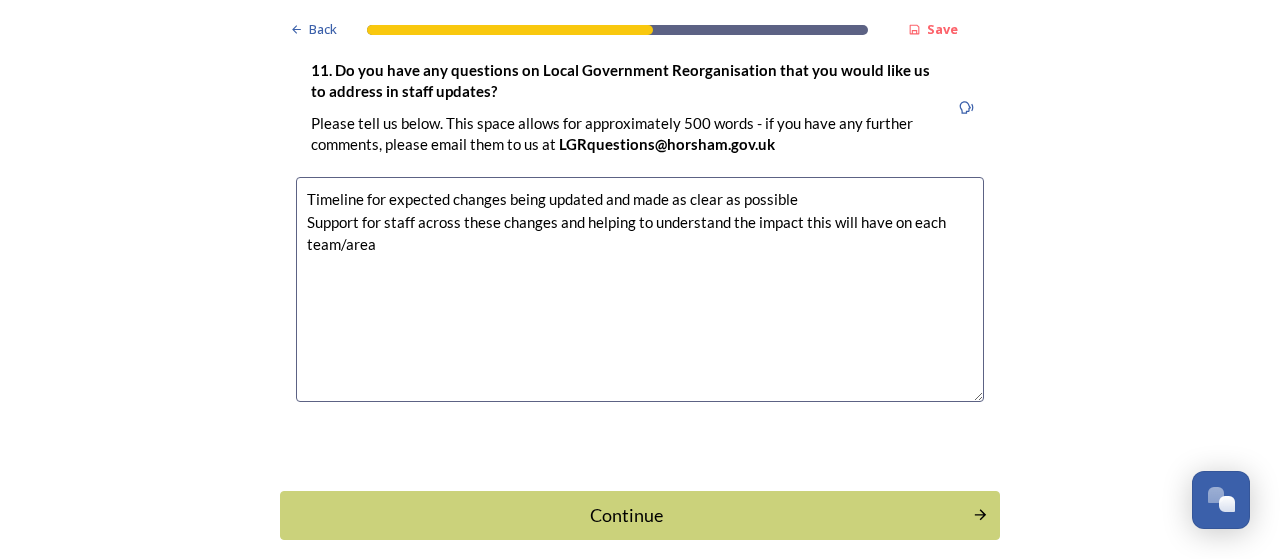 scroll, scrollTop: 6152, scrollLeft: 0, axis: vertical 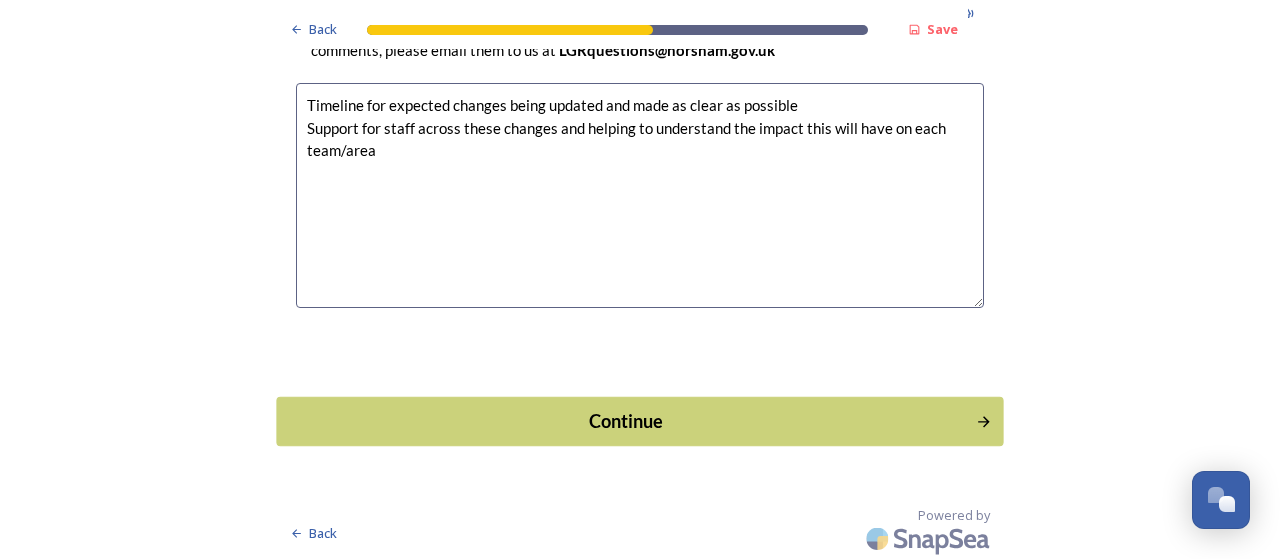 type on "Timeline for expected changes being updated and made as clear as possible
Support for staff across these changes and helping to understand the impact this will have on each team/area" 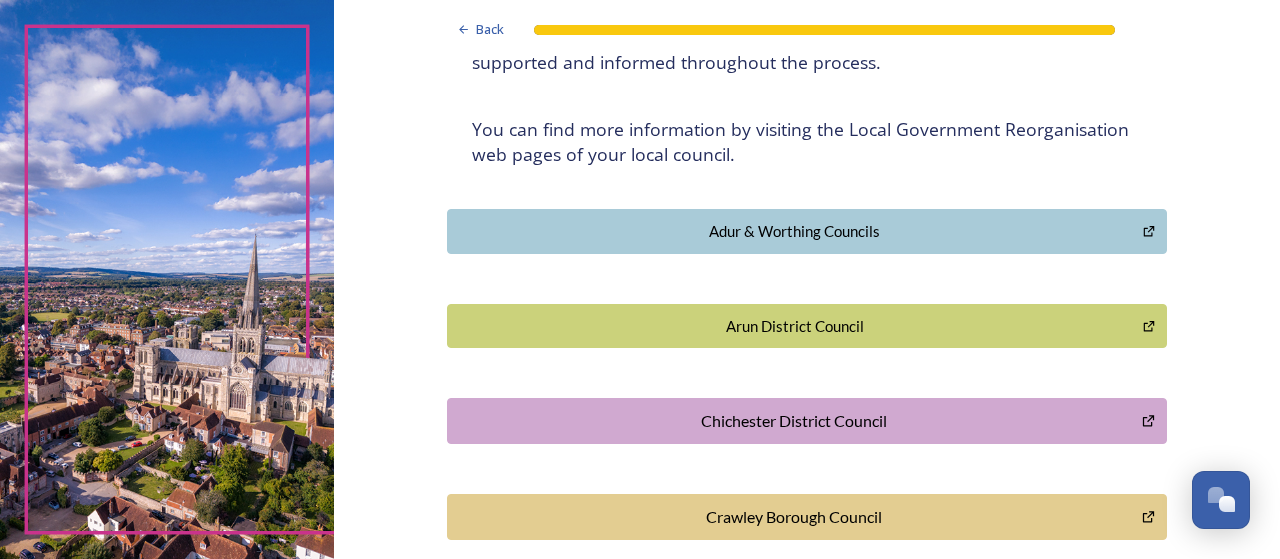 scroll, scrollTop: 400, scrollLeft: 0, axis: vertical 